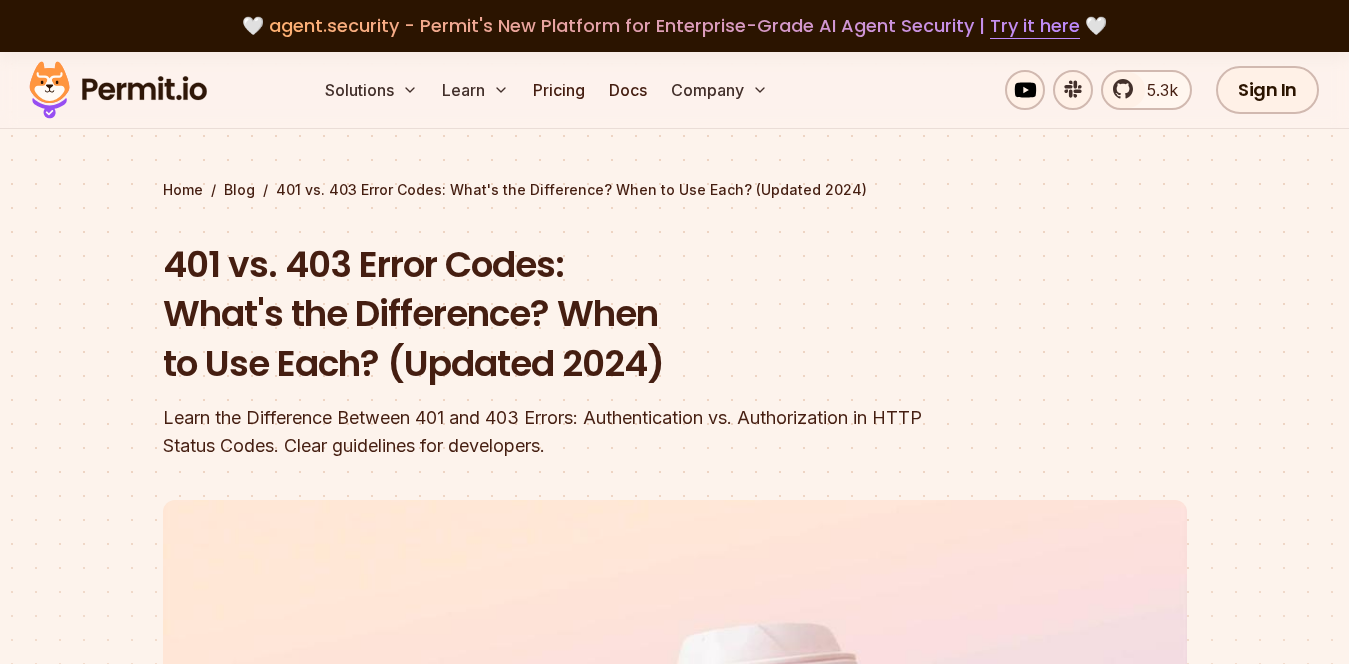 scroll, scrollTop: 257, scrollLeft: 0, axis: vertical 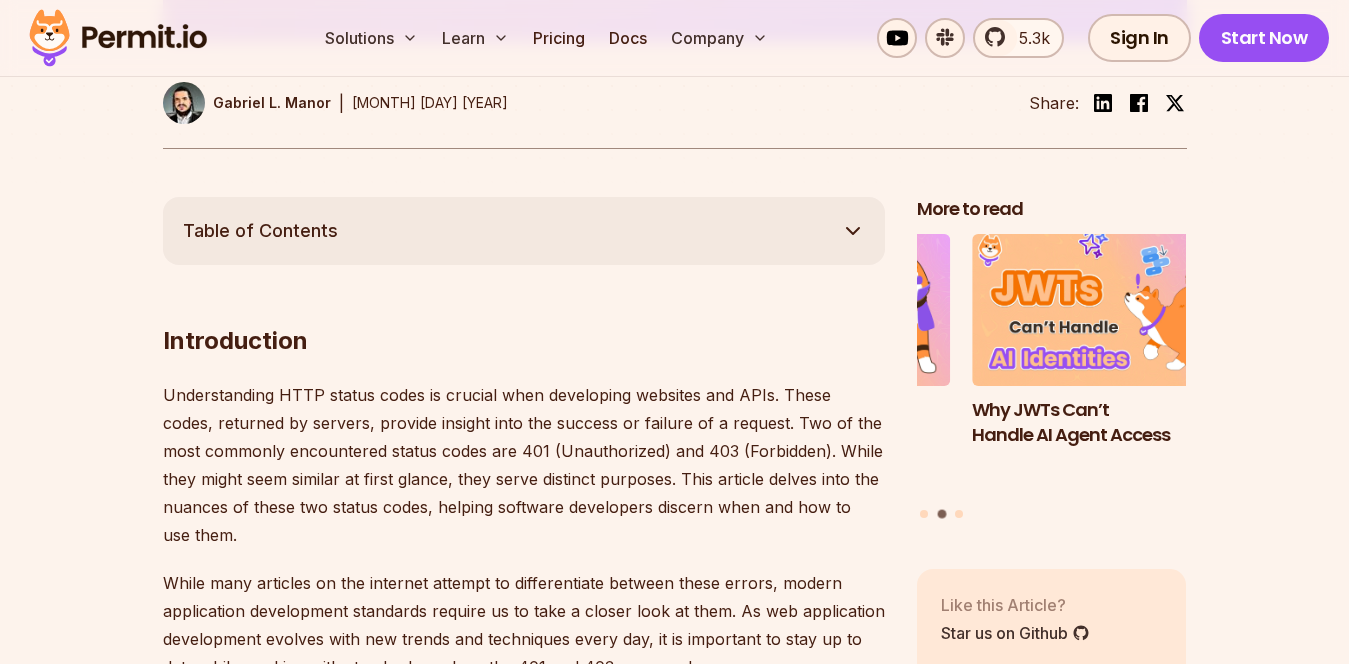 click on "Table of Contents Introduction Understanding HTTP status codes is crucial when developing websites and APIs. These codes, returned by servers, provide insight into the success or failure of a request. Two of the most commonly encountered status codes are 401 (Unauthorized) and 403 (Forbidden). While they might seem similar at first glance, they serve distinct purposes. This article delves into the nuances of these two status codes, helping software developers discern when and how to use them. While many articles on the internet attempt to differentiate between these errors, modern application development standards require us to take a closer look at them. As web application development evolves with new trends and techniques every day, it is important to stay up to date while working with standards such as the 401 and 403 error codes. The Basics of HTTP Status Codes 4xx  codes signify  client errors , while  5xx  codes indicate  server errors . In the 4xx class,  401  and  403  401 Unauthorized . ." at bounding box center (674, 4163) 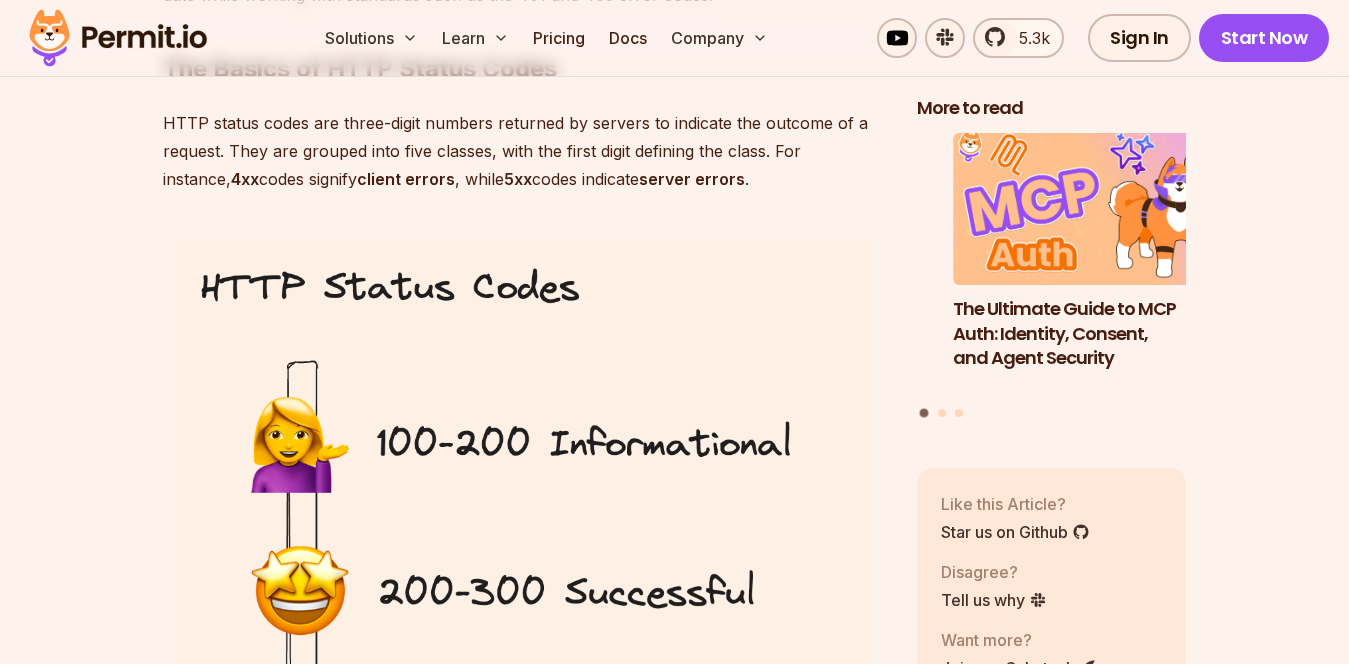 scroll, scrollTop: 1704, scrollLeft: 0, axis: vertical 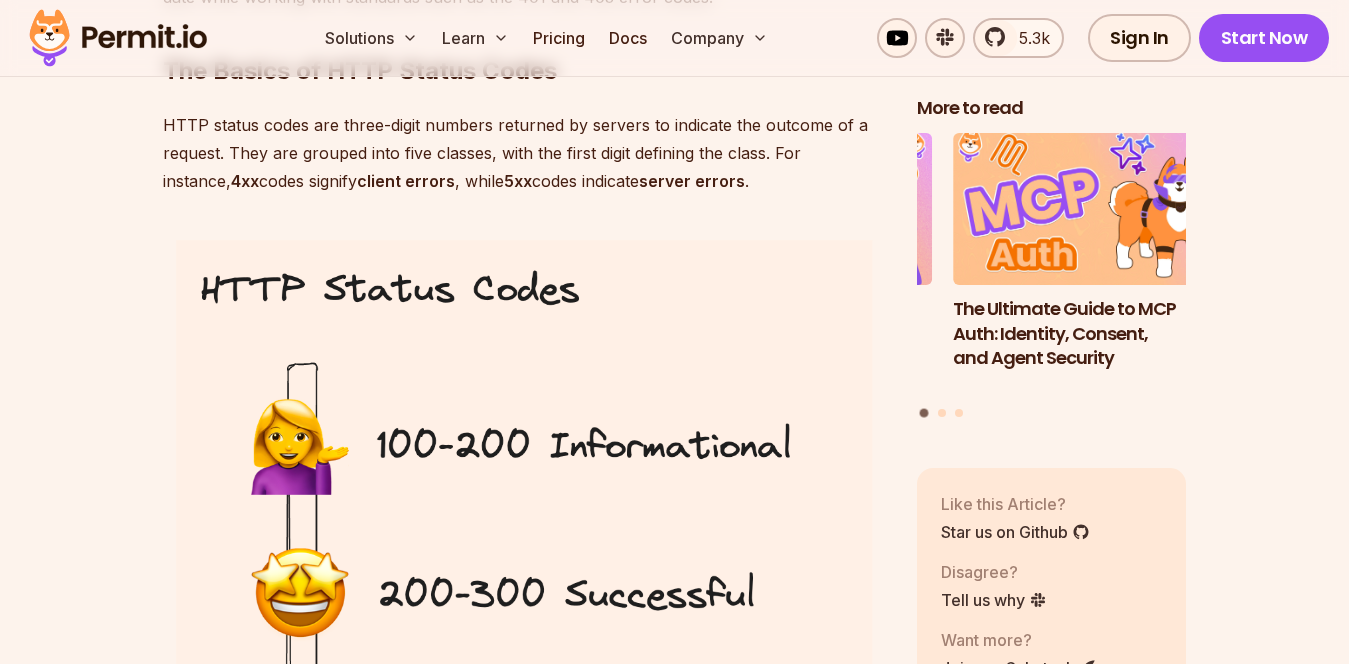 click at bounding box center (524, 719) 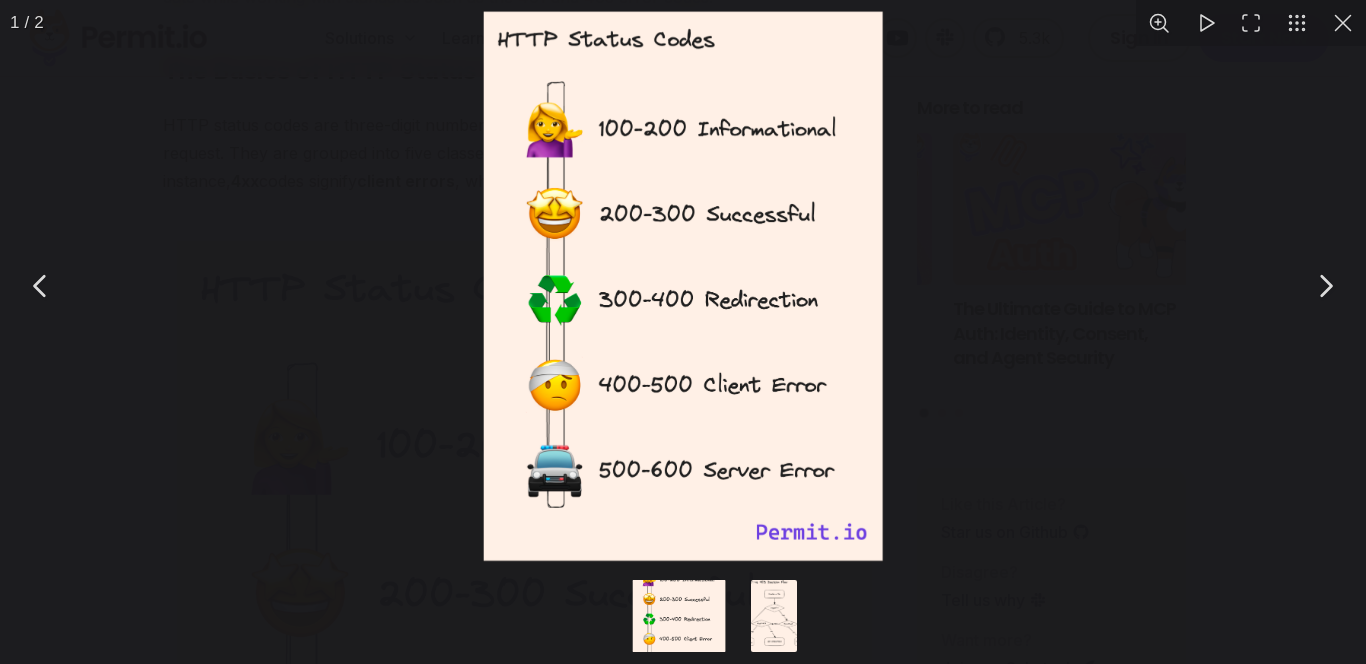 click at bounding box center [1205, 23] 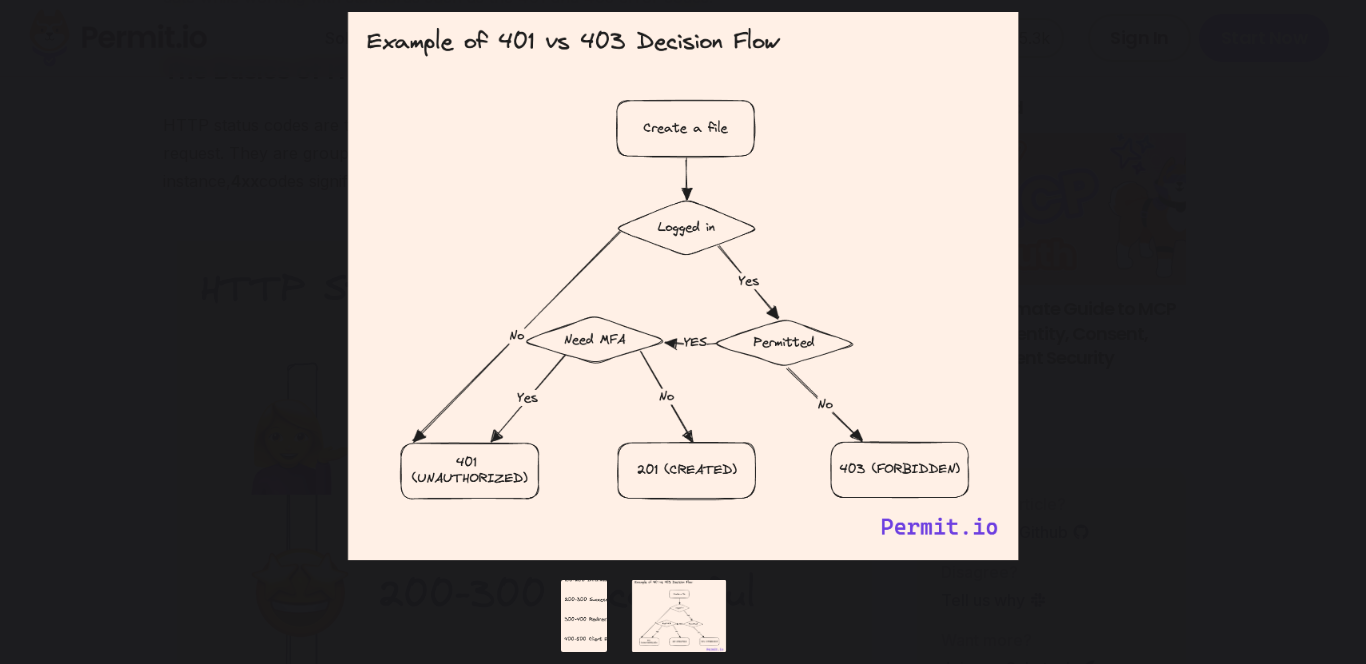 click at bounding box center (683, 286) 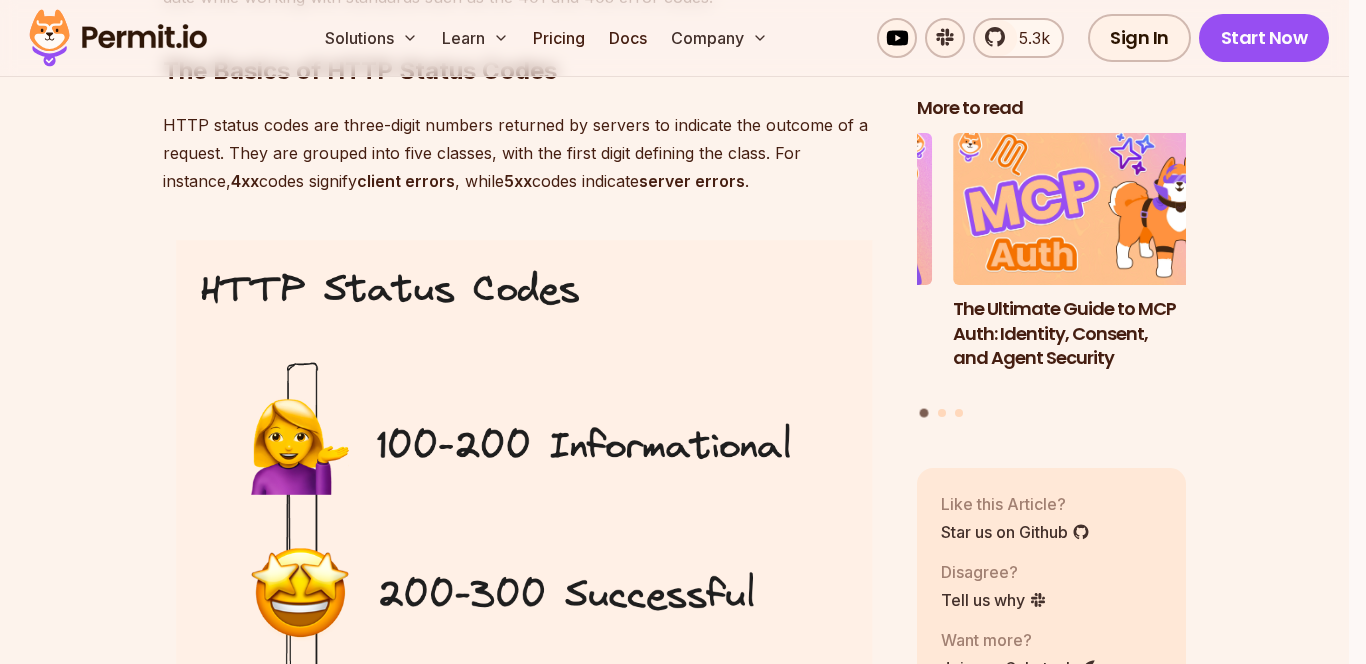 click on "Start Now" at bounding box center [1264, 38] 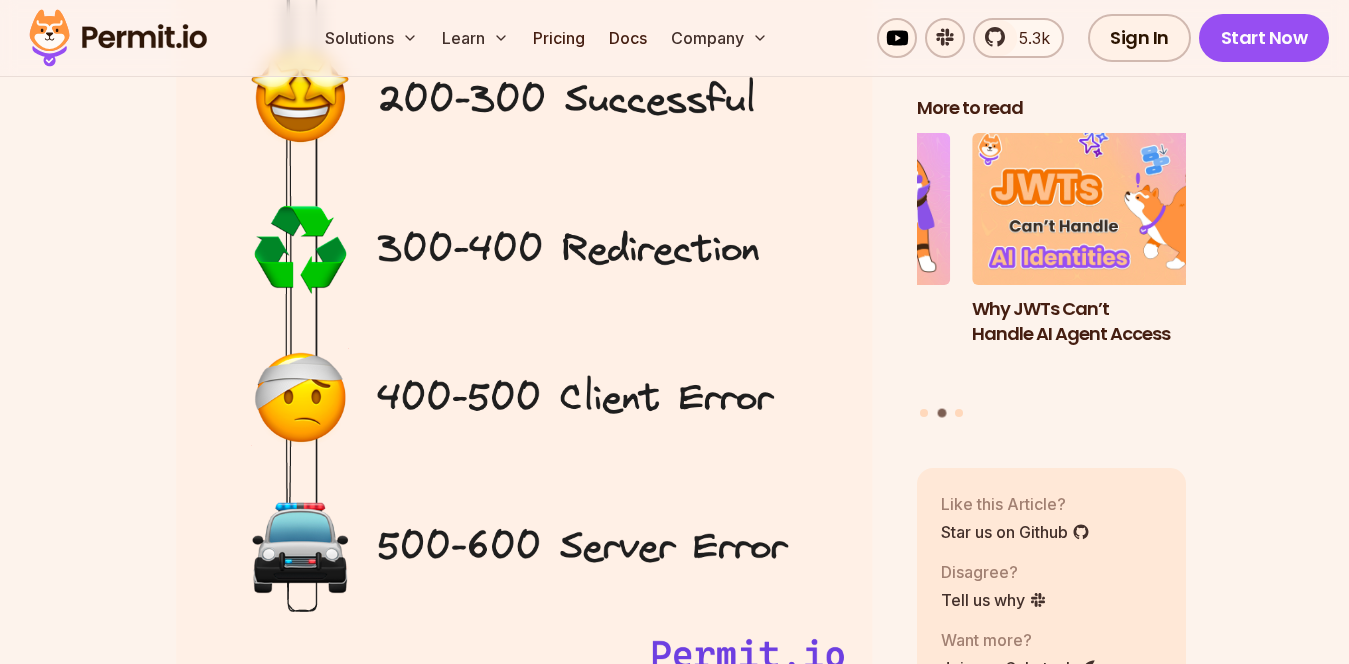 scroll, scrollTop: 2205, scrollLeft: 0, axis: vertical 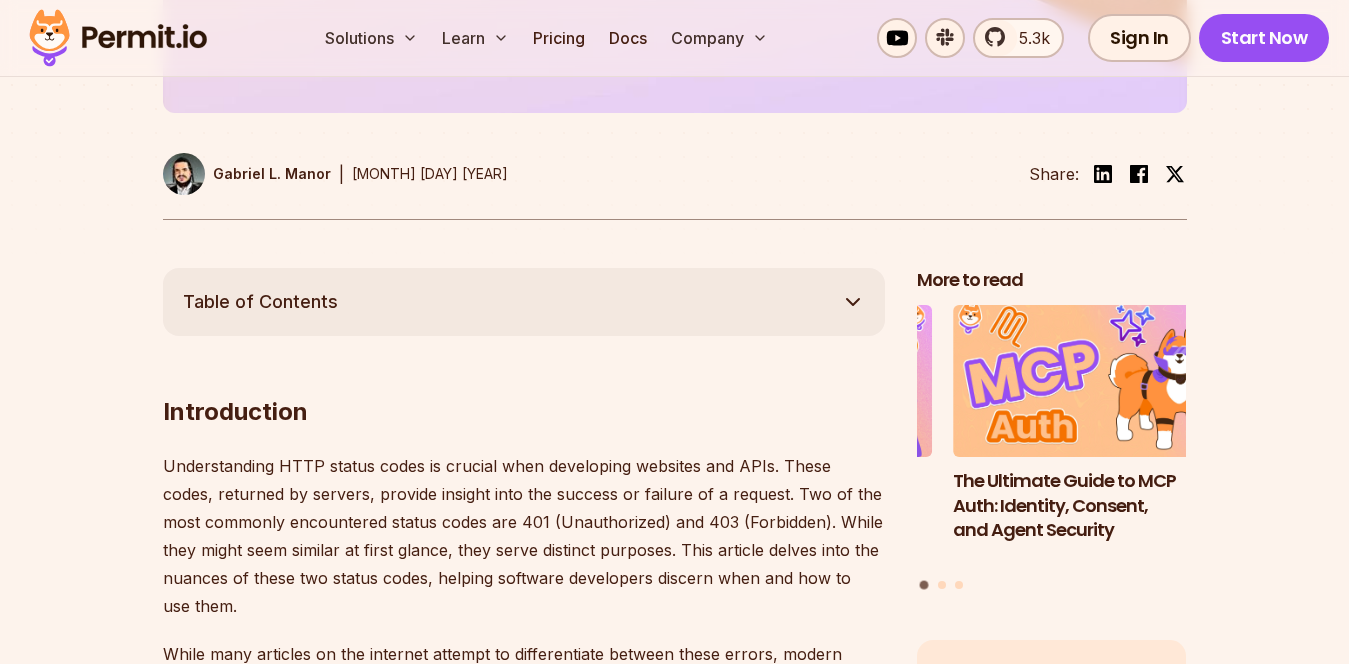 click on "Introduction" at bounding box center [524, 372] 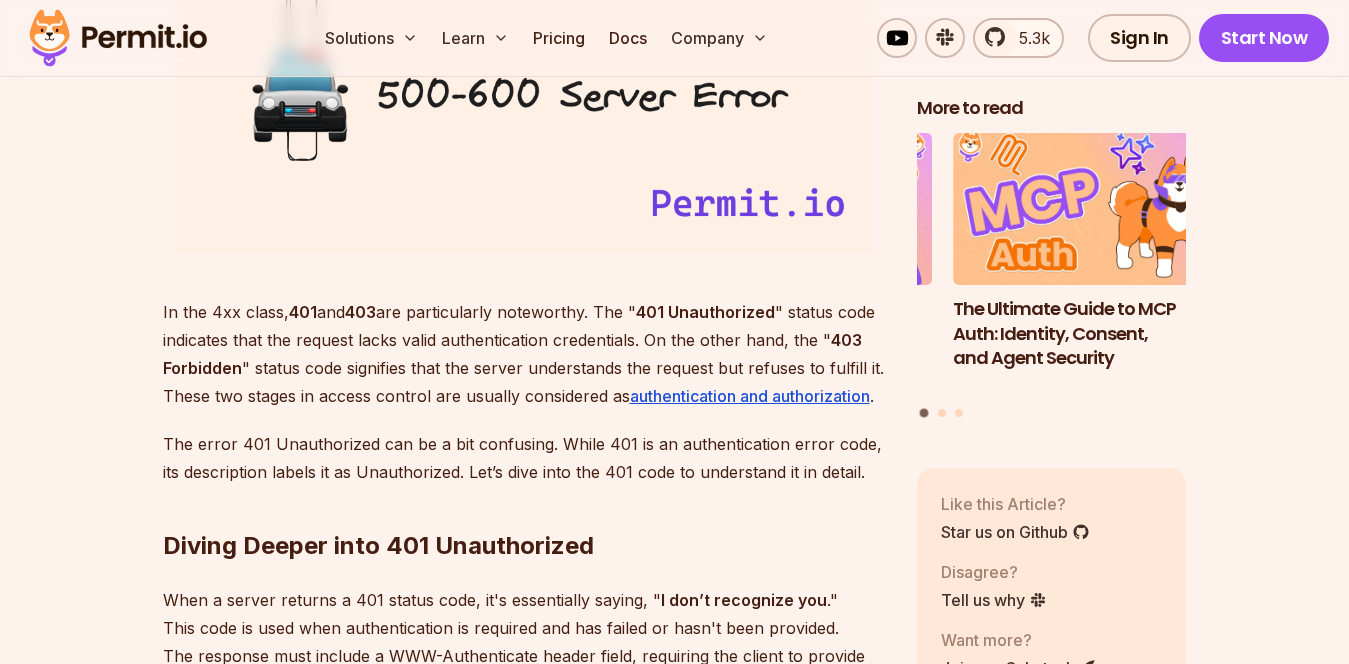 click on "authentication and authorization" at bounding box center [750, 396] 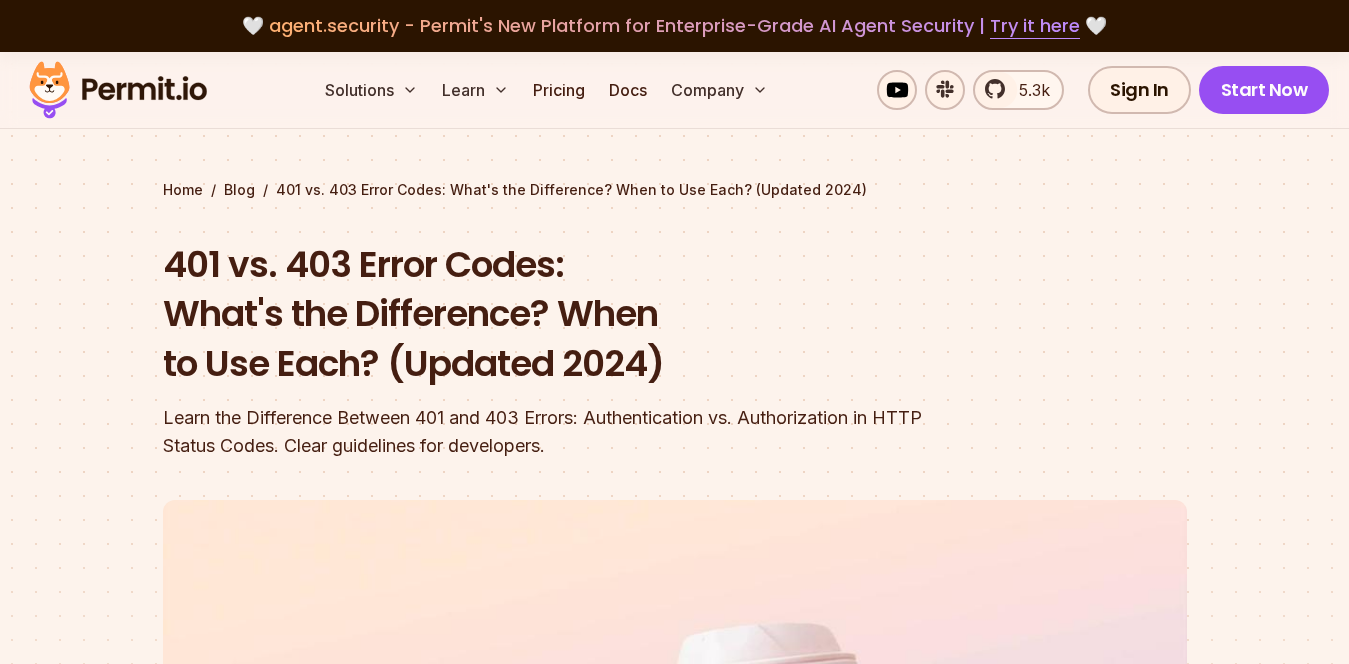 scroll, scrollTop: 2953, scrollLeft: 0, axis: vertical 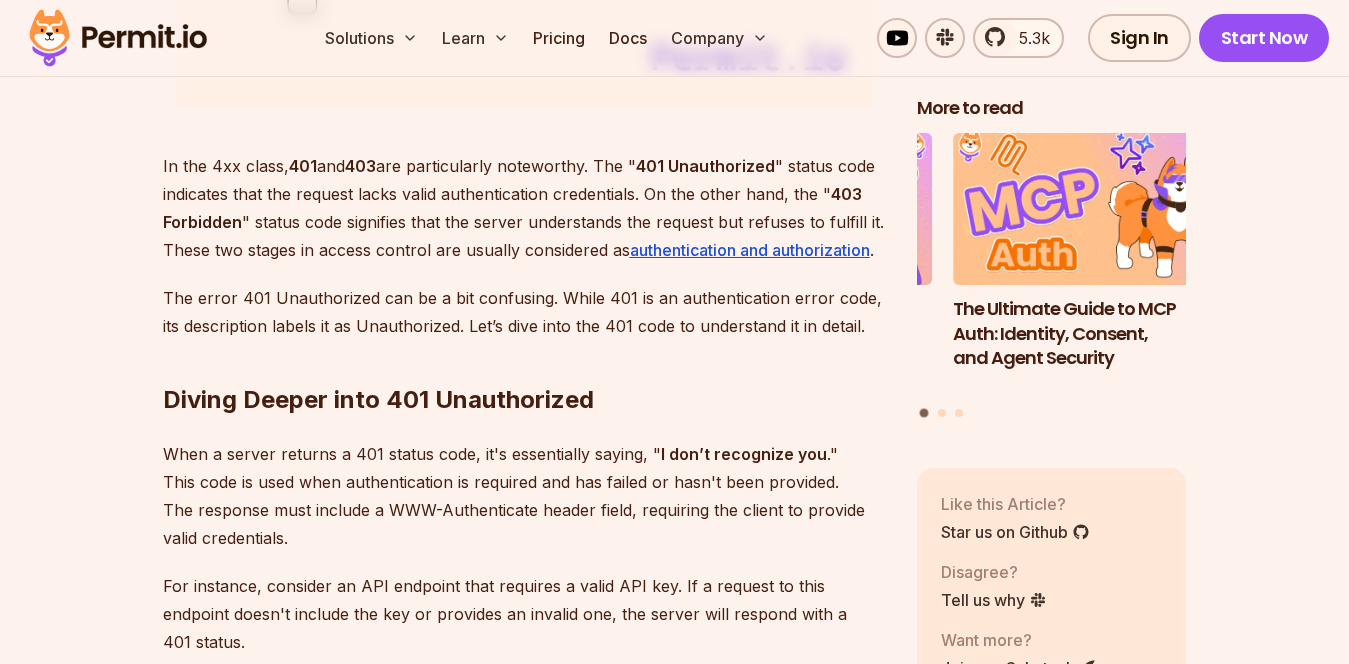 click on "Table of Contents Introduction Understanding HTTP status codes is crucial when developing websites and APIs. These codes, returned by servers, provide insight into the success or failure of a request. Two of the most commonly encountered status codes are 401 (Unauthorized) and 403 (Forbidden). While they might seem similar at first glance, they serve distinct purposes. This article delves into the nuances of these two status codes, helping software developers discern when and how to use them. While many articles on the internet attempt to differentiate between these errors, modern application development standards require us to take a closer look at them. As web application development evolves with new trends and techniques every day, it is important to stay up to date while working with standards such as the 401 and 403 error codes. The Basics of HTTP Status Codes 4xx  codes signify  client errors , while  5xx  codes indicate  server errors . In the 4xx class,  401  and  403  401 Unauthorized . ." at bounding box center (674, 2401) 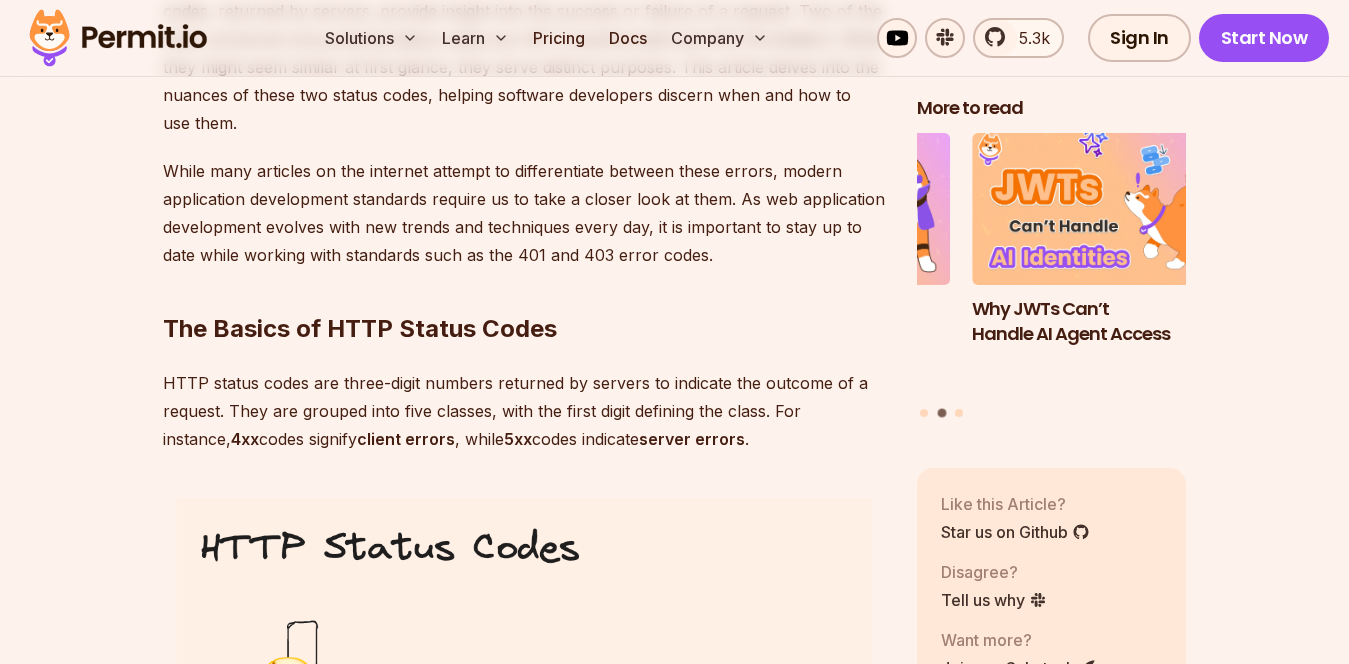 scroll, scrollTop: 1513, scrollLeft: 0, axis: vertical 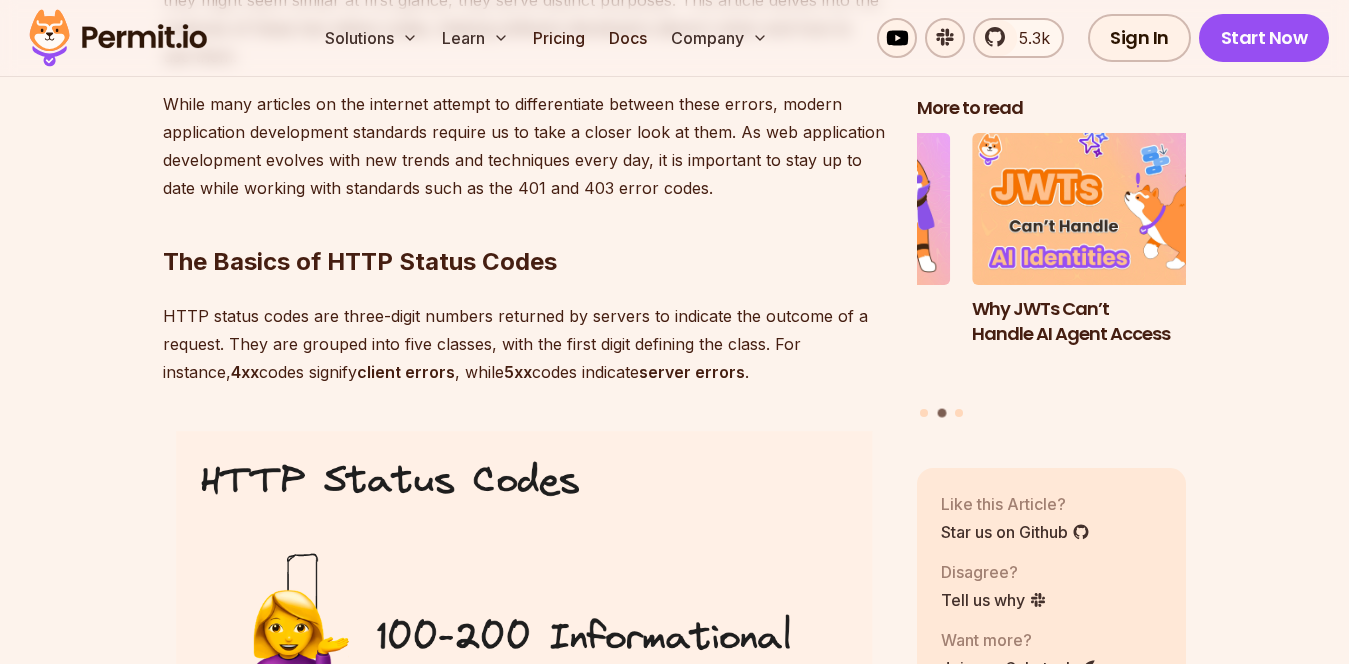 click on "Table of Contents Introduction Understanding HTTP status codes is crucial when developing websites and APIs. These codes, returned by servers, provide insight into the success or failure of a request. Two of the most commonly encountered status codes are 401 (Unauthorized) and 403 (Forbidden). While they might seem similar at first glance, they serve distinct purposes. This article delves into the nuances of these two status codes, helping software developers discern when and how to use them. While many articles on the internet attempt to differentiate between these errors, modern application development standards require us to take a closer look at them. As web application development evolves with new trends and techniques every day, it is important to stay up to date while working with standards such as the 401 and 403 error codes. The Basics of HTTP Status Codes 4xx  codes signify  client errors , while  5xx  codes indicate  server errors . In the 4xx class,  401  and  403  401 Unauthorized . ." at bounding box center (674, 3684) 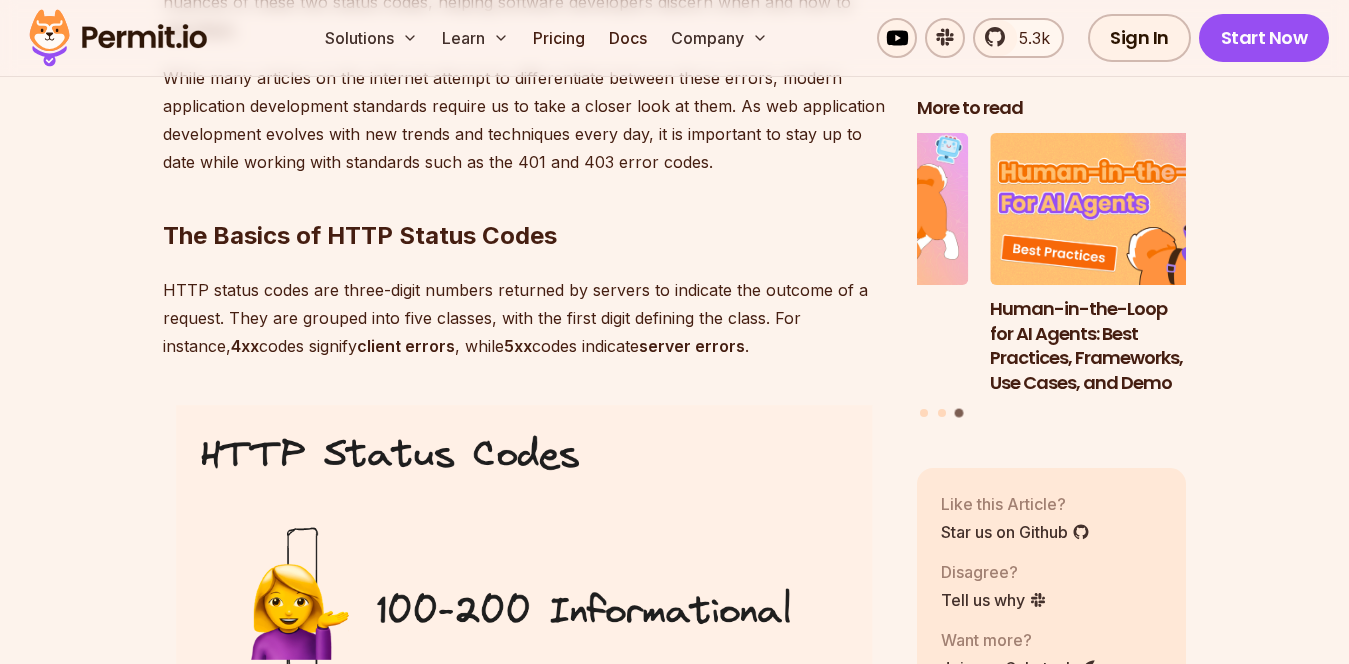 scroll, scrollTop: 1561, scrollLeft: 0, axis: vertical 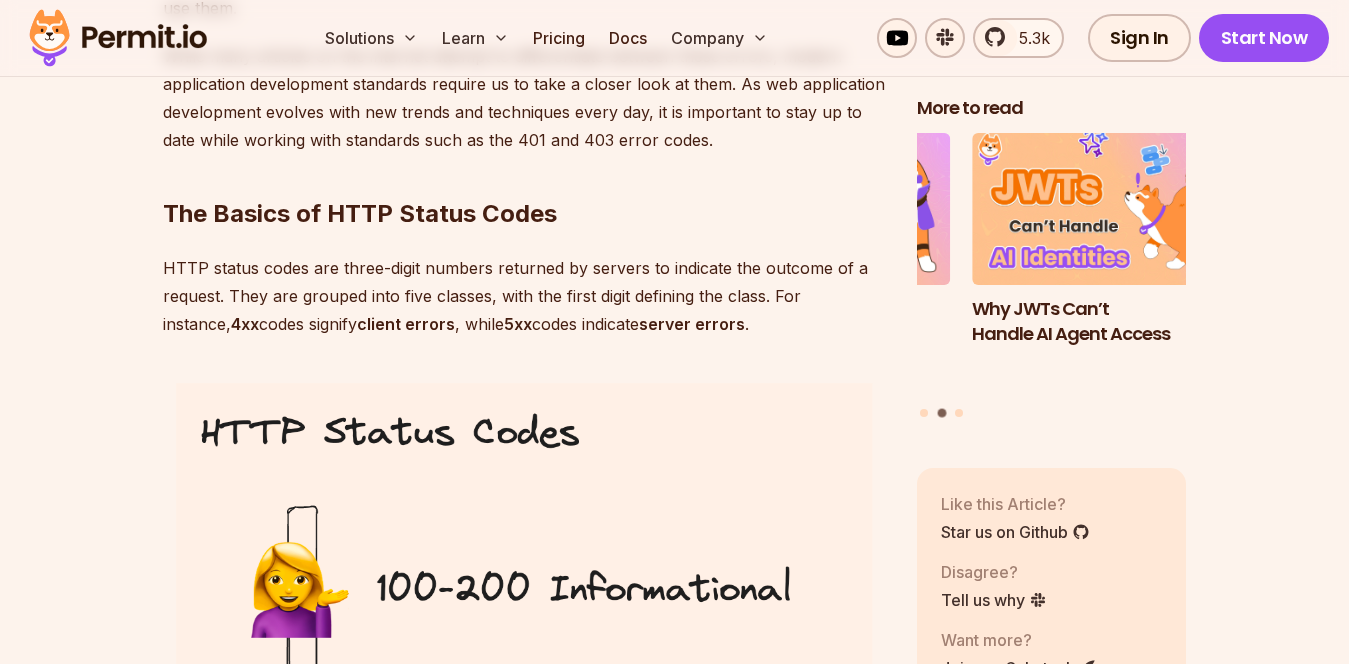 click on "Table of Contents Introduction Understanding HTTP status codes is crucial when developing websites and APIs. These codes, returned by servers, provide insight into the success or failure of a request. Two of the most commonly encountered status codes are 401 (Unauthorized) and 403 (Forbidden). While they might seem similar at first glance, they serve distinct purposes. This article delves into the nuances of these two status codes, helping software developers discern when and how to use them. While many articles on the internet attempt to differentiate between these errors, modern application development standards require us to take a closer look at them. As web application development evolves with new trends and techniques every day, it is important to stay up to date while working with standards such as the 401 and 403 error codes. The Basics of HTTP Status Codes 4xx  codes signify  client errors , while  5xx  codes indicate  server errors . In the 4xx class,  401  and  403  401 Unauthorized . ." at bounding box center (674, 3636) 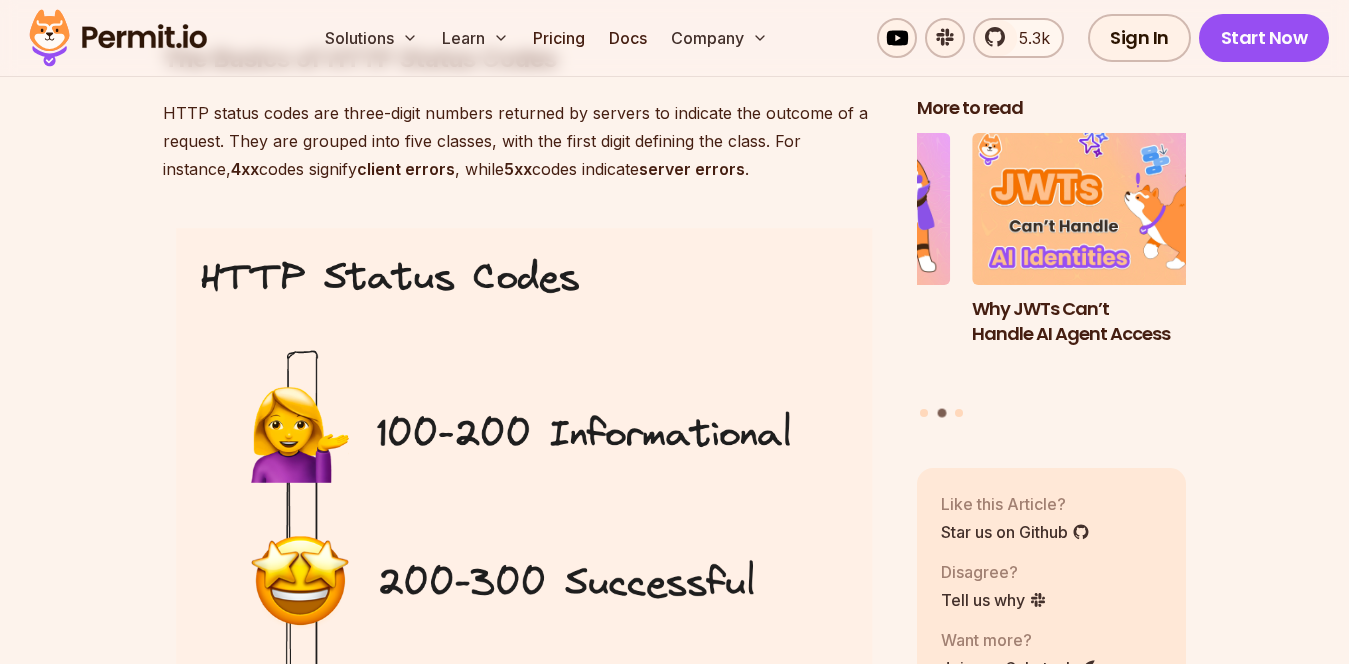 scroll, scrollTop: 1720, scrollLeft: 0, axis: vertical 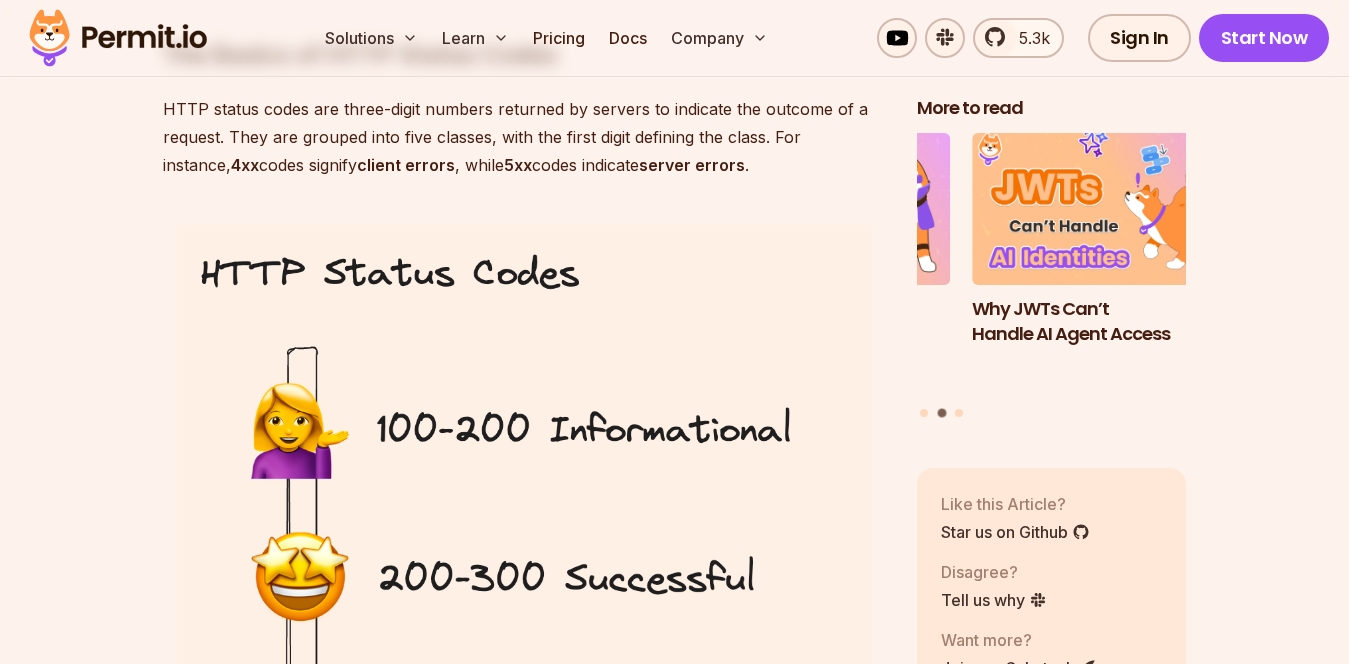 click on "Table of Contents Introduction Understanding HTTP status codes is crucial when developing websites and APIs. These codes, returned by servers, provide insight into the success or failure of a request. Two of the most commonly encountered status codes are 401 (Unauthorized) and 403 (Forbidden). While they might seem similar at first glance, they serve distinct purposes. This article delves into the nuances of these two status codes, helping software developers discern when and how to use them. While many articles on the internet attempt to differentiate between these errors, modern application development standards require us to take a closer look at them. As web application development evolves with new trends and techniques every day, it is important to stay up to date while working with standards such as the 401 and 403 error codes. The Basics of HTTP Status Codes 4xx  codes signify  client errors , while  5xx  codes indicate  server errors . In the 4xx class,  401  and  403  401 Unauthorized . ." at bounding box center [674, 3477] 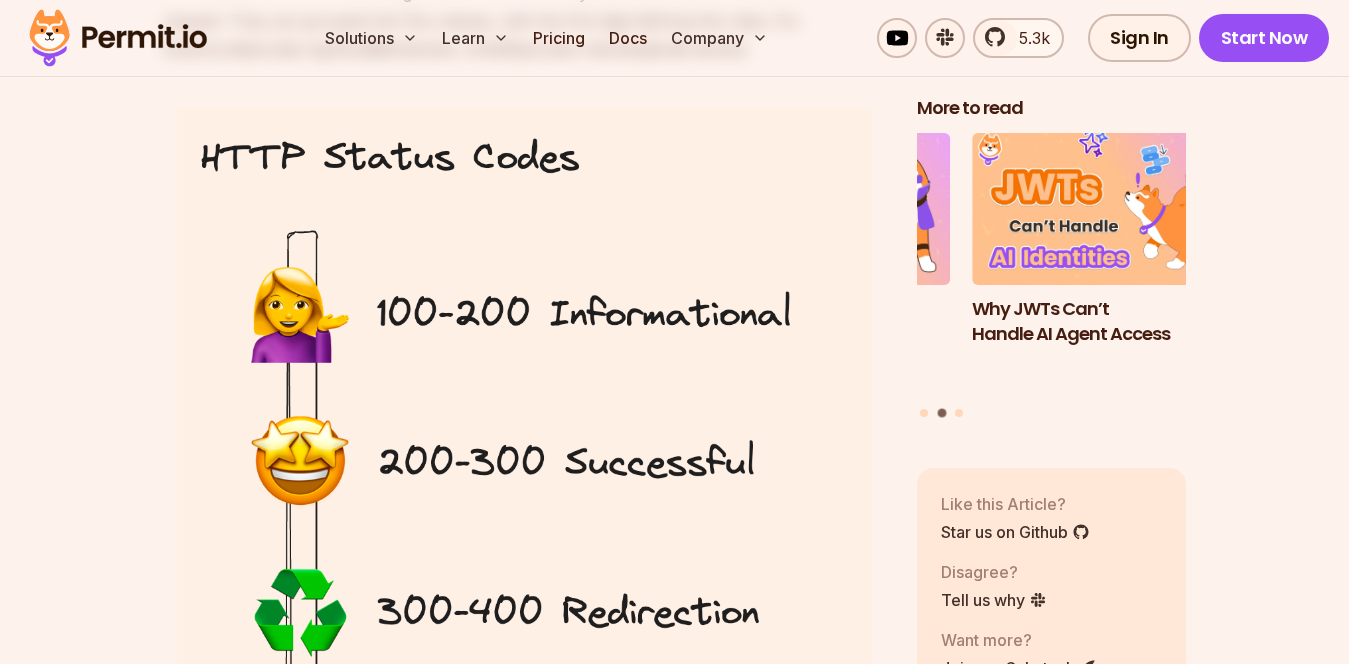 click on "Table of Contents Introduction Understanding HTTP status codes is crucial when developing websites and APIs. These codes, returned by servers, provide insight into the success or failure of a request. Two of the most commonly encountered status codes are 401 (Unauthorized) and 403 (Forbidden). While they might seem similar at first glance, they serve distinct purposes. This article delves into the nuances of these two status codes, helping software developers discern when and how to use them. While many articles on the internet attempt to differentiate between these errors, modern application development standards require us to take a closer look at them. As web application development evolves with new trends and techniques every day, it is important to stay up to date while working with standards such as the 401 and 403 error codes. The Basics of HTTP Status Codes 4xx  codes signify  client errors , while  5xx  codes indicate  server errors . In the 4xx class,  401  and  403  401 Unauthorized . ." at bounding box center (674, 3361) 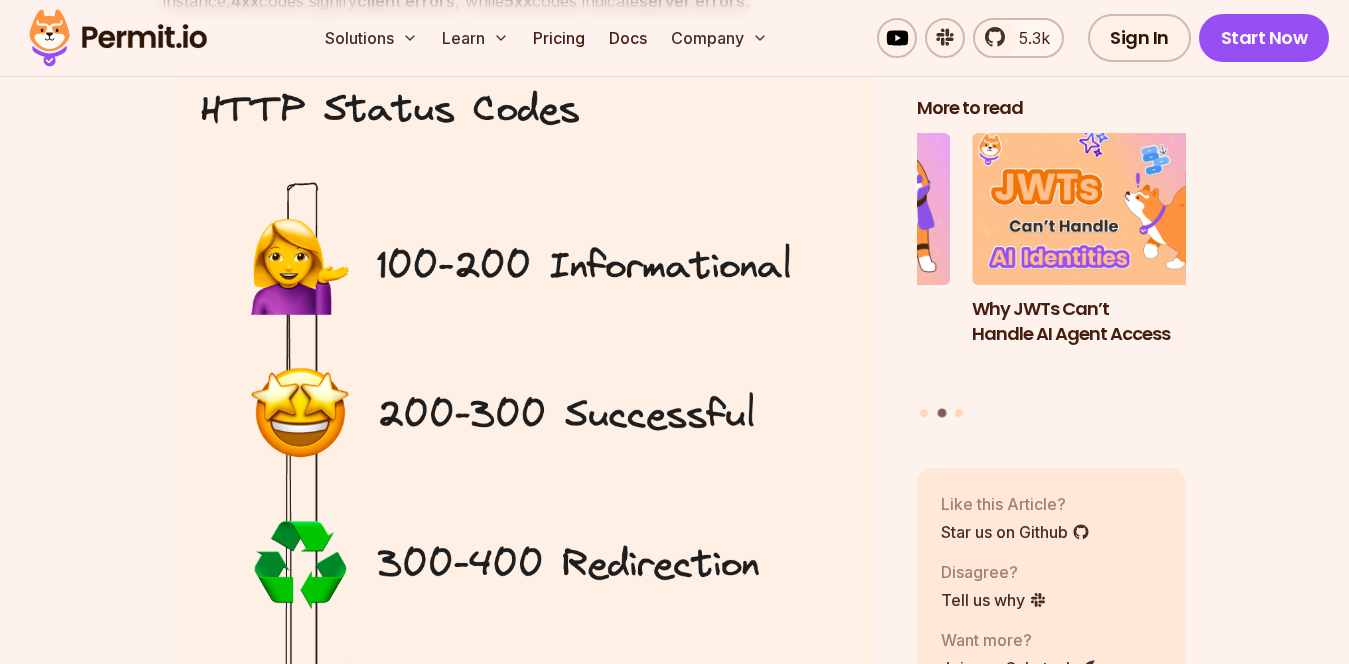 scroll, scrollTop: 1891, scrollLeft: 0, axis: vertical 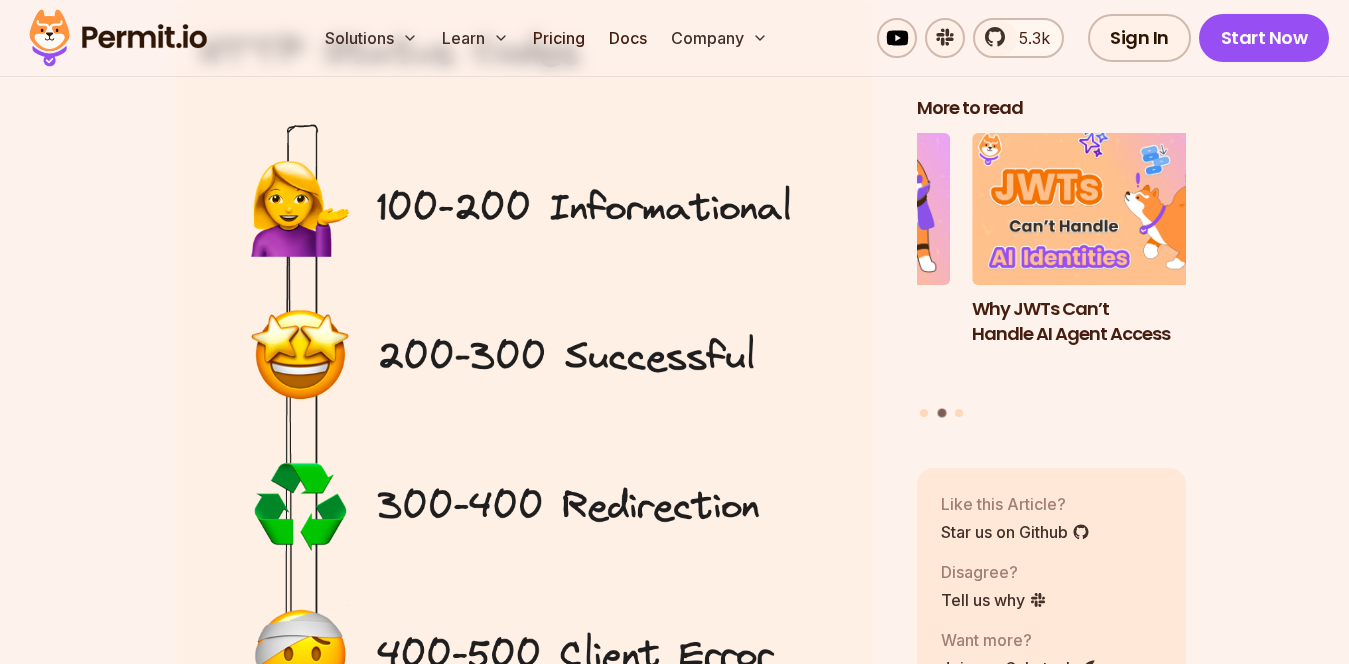 click on "Table of Contents Introduction Understanding HTTP status codes is crucial when developing websites and APIs. These codes, returned by servers, provide insight into the success or failure of a request. Two of the most commonly encountered status codes are 401 (Unauthorized) and 403 (Forbidden). While they might seem similar at first glance, they serve distinct purposes. This article delves into the nuances of these two status codes, helping software developers discern when and how to use them. While many articles on the internet attempt to differentiate between these errors, modern application development standards require us to take a closer look at them. As web application development evolves with new trends and techniques every day, it is important to stay up to date while working with standards such as the 401 and 403 error codes. The Basics of HTTP Status Codes 4xx  codes signify  client errors , while  5xx  codes indicate  server errors . In the 4xx class,  401  and  403  401 Unauthorized . ." at bounding box center [674, 3255] 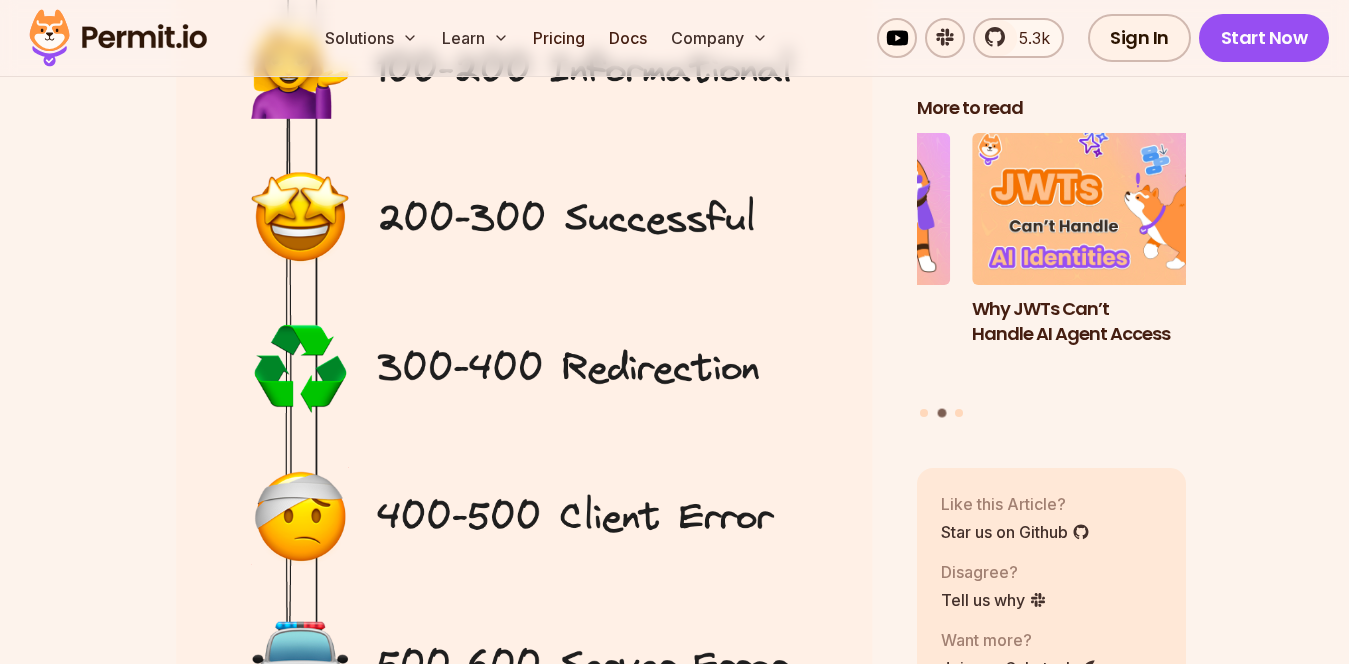 scroll, scrollTop: 2096, scrollLeft: 0, axis: vertical 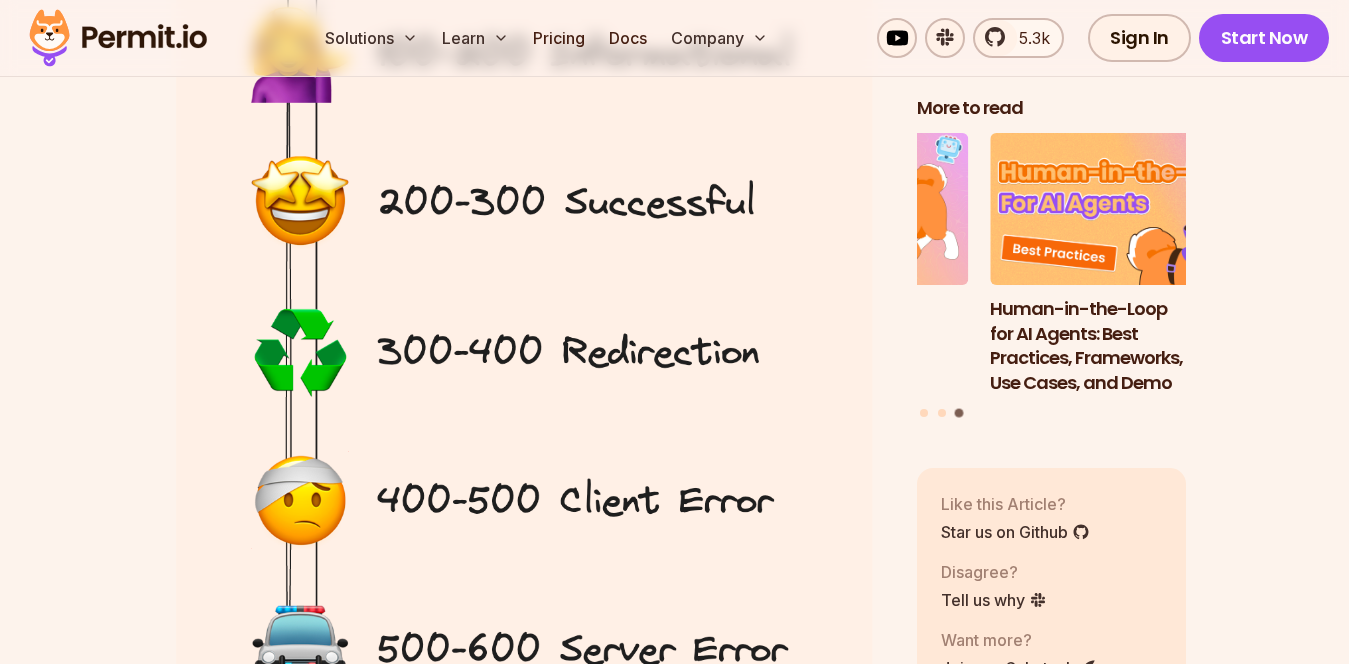 click on "Table of Contents Introduction Understanding HTTP status codes is crucial when developing websites and APIs. These codes, returned by servers, provide insight into the success or failure of a request. Two of the most commonly encountered status codes are 401 (Unauthorized) and 403 (Forbidden). While they might seem similar at first glance, they serve distinct purposes. This article delves into the nuances of these two status codes, helping software developers discern when and how to use them. While many articles on the internet attempt to differentiate between these errors, modern application development standards require us to take a closer look at them. As web application development evolves with new trends and techniques every day, it is important to stay up to date while working with standards such as the 401 and 403 error codes. The Basics of HTTP Status Codes 4xx  codes signify  client errors , while  5xx  codes indicate  server errors . In the 4xx class,  401  and  403  401 Unauthorized . ." at bounding box center [674, 3101] 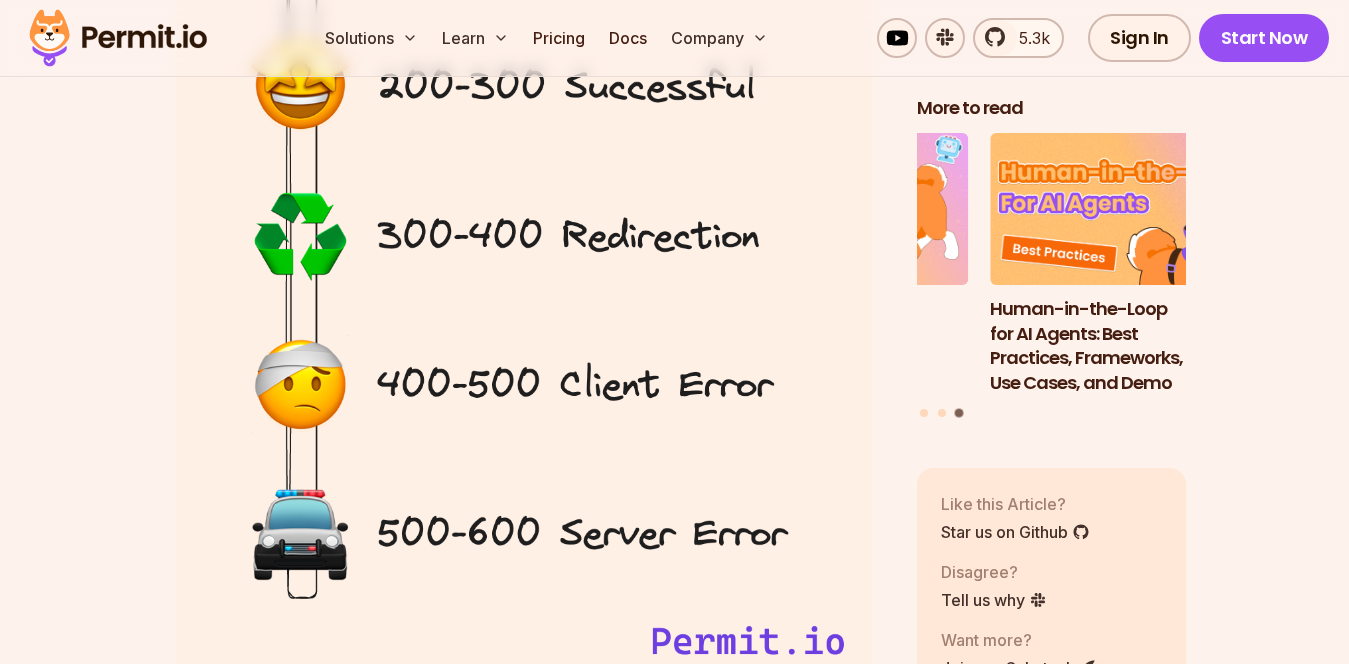 click on "Table of Contents Introduction Understanding HTTP status codes is crucial when developing websites and APIs. These codes, returned by servers, provide insight into the success or failure of a request. Two of the most commonly encountered status codes are 401 (Unauthorized) and 403 (Forbidden). While they might seem similar at first glance, they serve distinct purposes. This article delves into the nuances of these two status codes, helping software developers discern when and how to use them. While many articles on the internet attempt to differentiate between these errors, modern application development standards require us to take a closer look at them. As web application development evolves with new trends and techniques every day, it is important to stay up to date while working with standards such as the 401 and 403 error codes. The Basics of HTTP Status Codes 4xx  codes signify  client errors , while  5xx  codes indicate  server errors . In the 4xx class,  401  and  403  401 Unauthorized . ." at bounding box center (674, 2985) 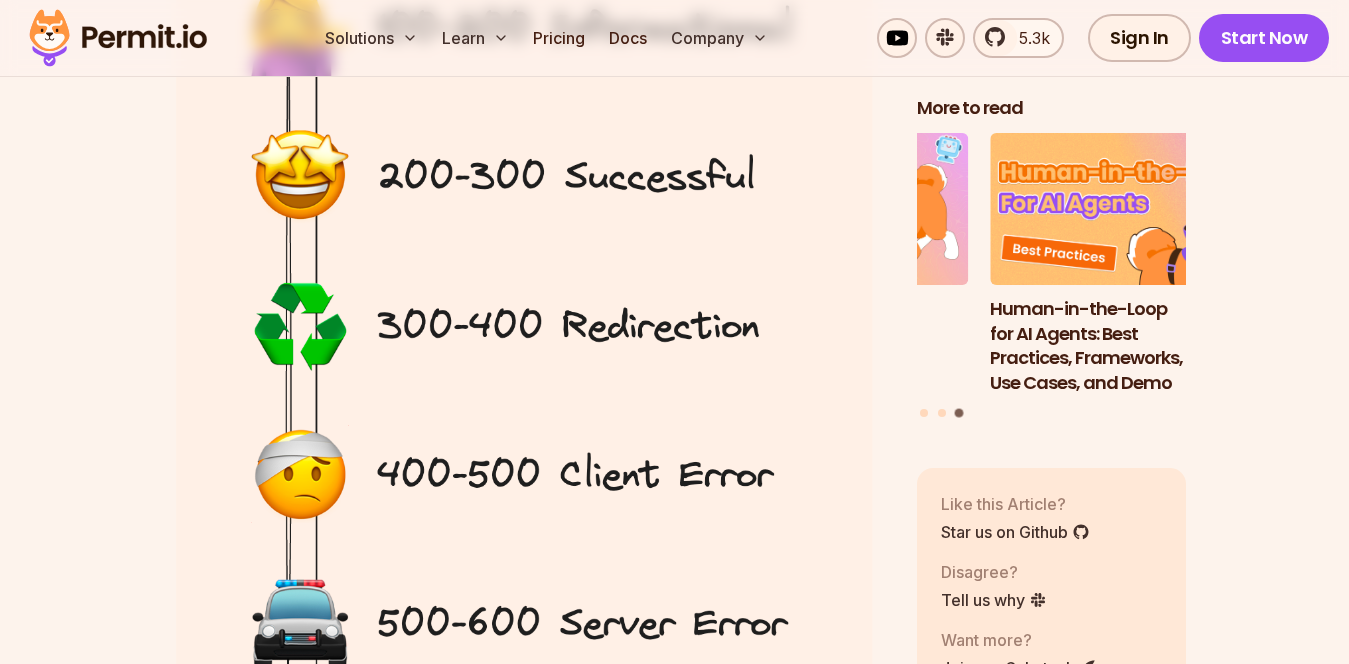 click on "Table of Contents Introduction Understanding HTTP status codes is crucial when developing websites and APIs. These codes, returned by servers, provide insight into the success or failure of a request. Two of the most commonly encountered status codes are 401 (Unauthorized) and 403 (Forbidden). While they might seem similar at first glance, they serve distinct purposes. This article delves into the nuances of these two status codes, helping software developers discern when and how to use them. While many articles on the internet attempt to differentiate between these errors, modern application development standards require us to take a closer look at them. As web application development evolves with new trends and techniques every day, it is important to stay up to date while working with standards such as the 401 and 403 error codes. The Basics of HTTP Status Codes 4xx  codes signify  client errors , while  5xx  codes indicate  server errors . In the 4xx class,  401  and  403  401 Unauthorized . ." at bounding box center (674, 3075) 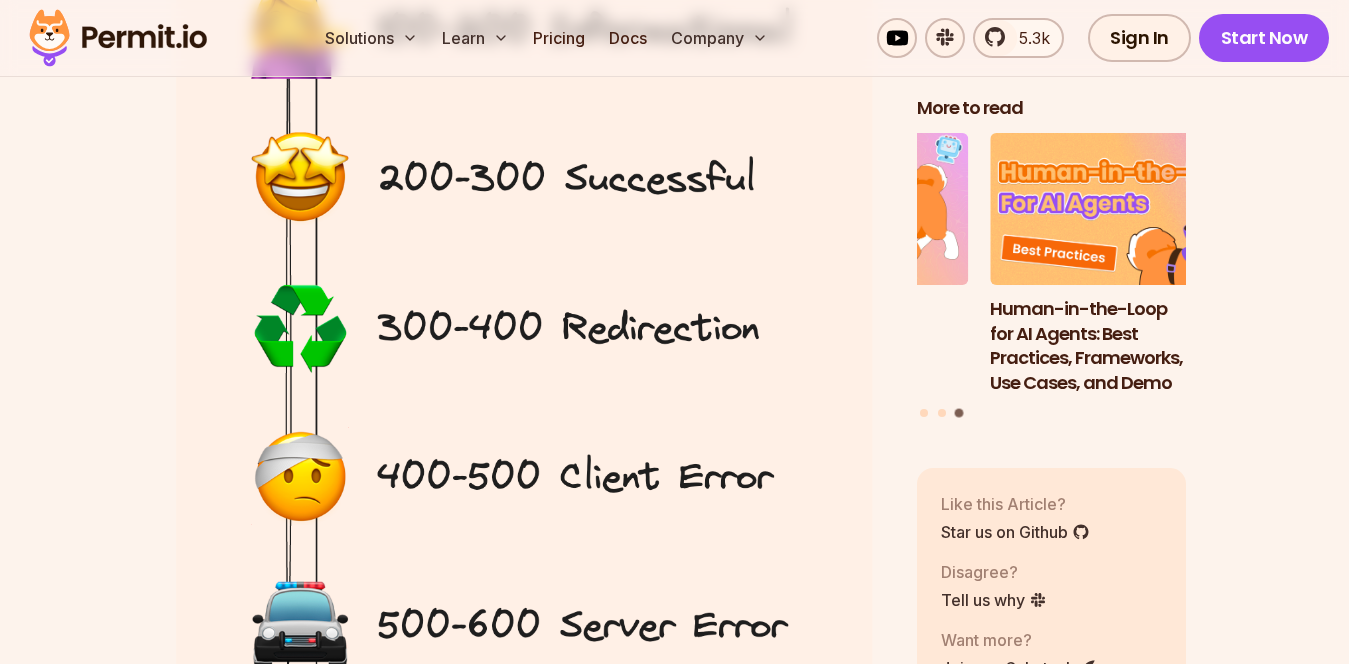 click on "Table of Contents Introduction Understanding HTTP status codes is crucial when developing websites and APIs. These codes, returned by servers, provide insight into the success or failure of a request. Two of the most commonly encountered status codes are 401 (Unauthorized) and 403 (Forbidden). While they might seem similar at first glance, they serve distinct purposes. This article delves into the nuances of these two status codes, helping software developers discern when and how to use them. While many articles on the internet attempt to differentiate between these errors, modern application development standards require us to take a closer look at them. As web application development evolves with new trends and techniques every day, it is important to stay up to date while working with standards such as the 401 and 403 error codes. The Basics of HTTP Status Codes 4xx  codes signify  client errors , while  5xx  codes indicate  server errors . In the 4xx class,  401  and  403  401 Unauthorized . ." at bounding box center (674, 3077) 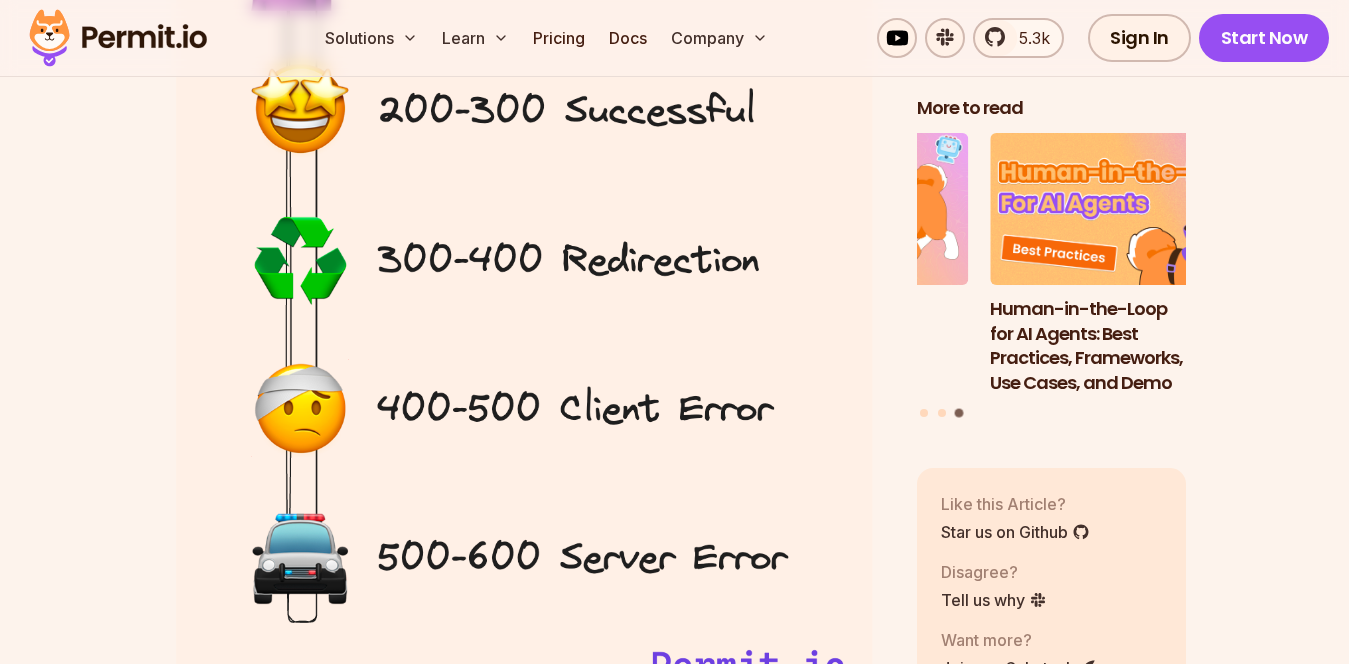 scroll, scrollTop: 2195, scrollLeft: 0, axis: vertical 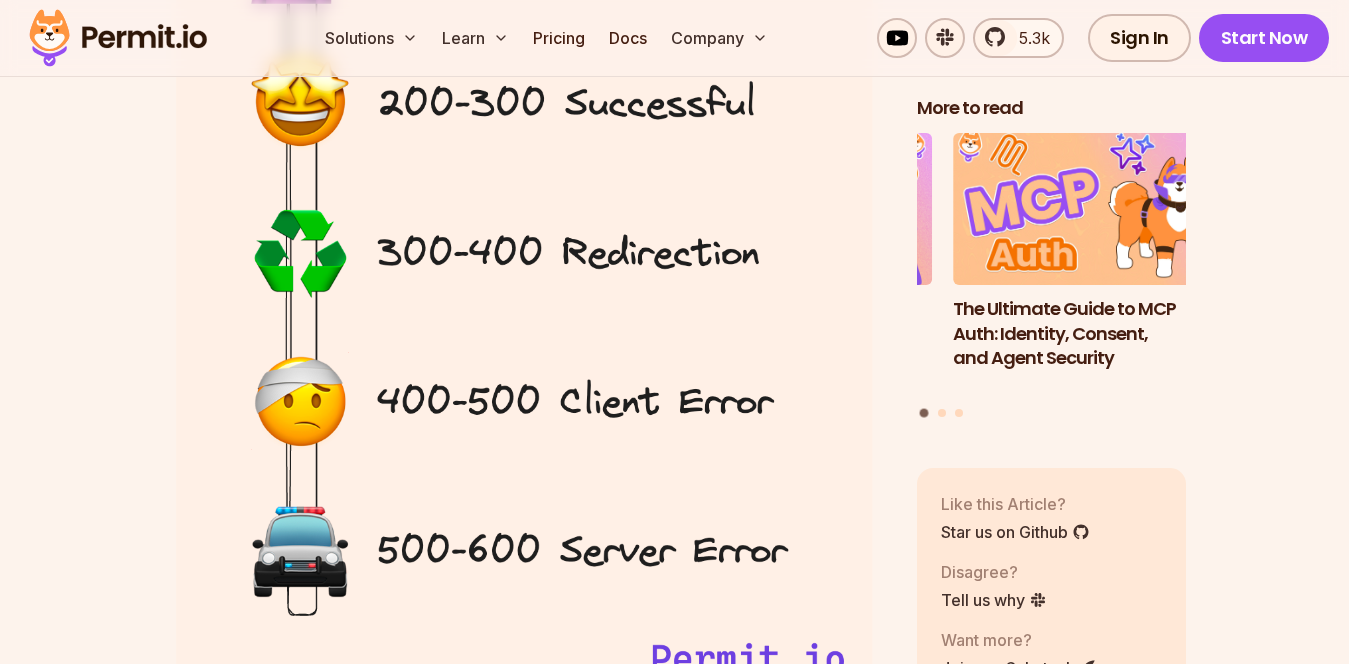 click on "Table of Contents Introduction Understanding HTTP status codes is crucial when developing websites and APIs. These codes, returned by servers, provide insight into the success or failure of a request. Two of the most commonly encountered status codes are 401 (Unauthorized) and 403 (Forbidden). While they might seem similar at first glance, they serve distinct purposes. This article delves into the nuances of these two status codes, helping software developers discern when and how to use them. While many articles on the internet attempt to differentiate between these errors, modern application development standards require us to take a closer look at them. As web application development evolves with new trends and techniques every day, it is important to stay up to date while working with standards such as the 401 and 403 error codes. The Basics of HTTP Status Codes 4xx  codes signify  client errors , while  5xx  codes indicate  server errors . In the 4xx class,  401  and  403  401 Unauthorized . ." at bounding box center (674, 3002) 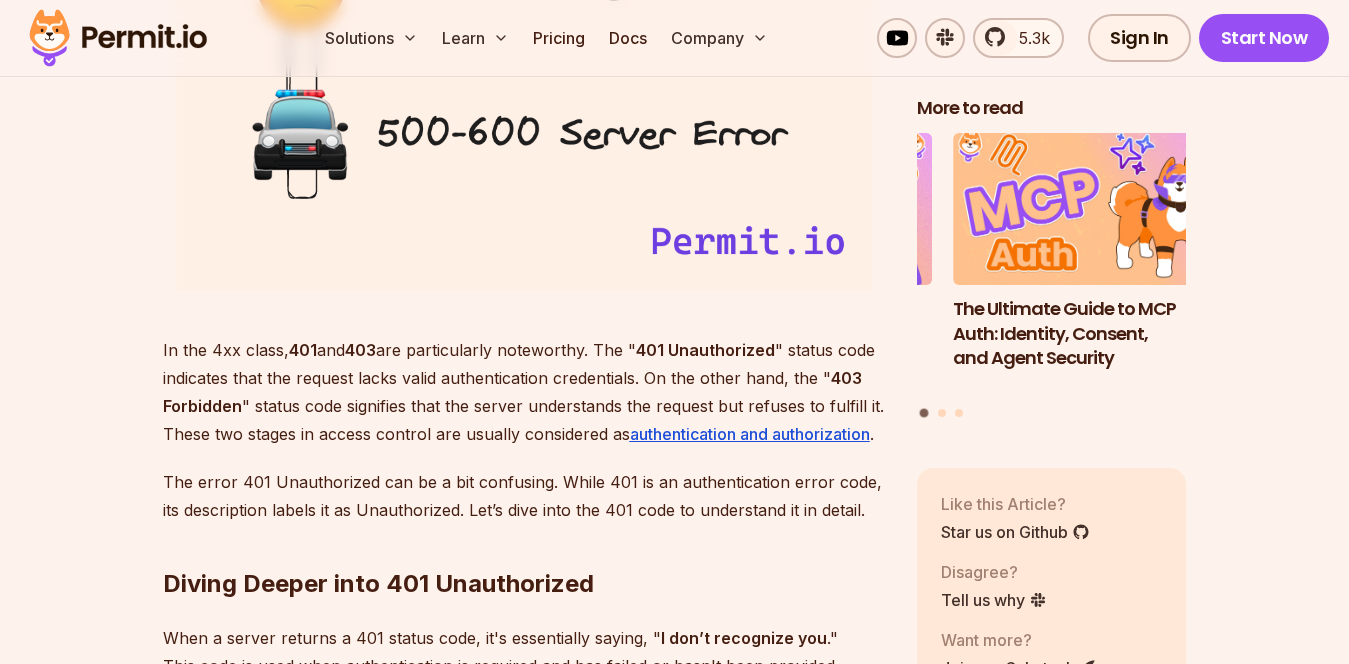scroll, scrollTop: 2613, scrollLeft: 0, axis: vertical 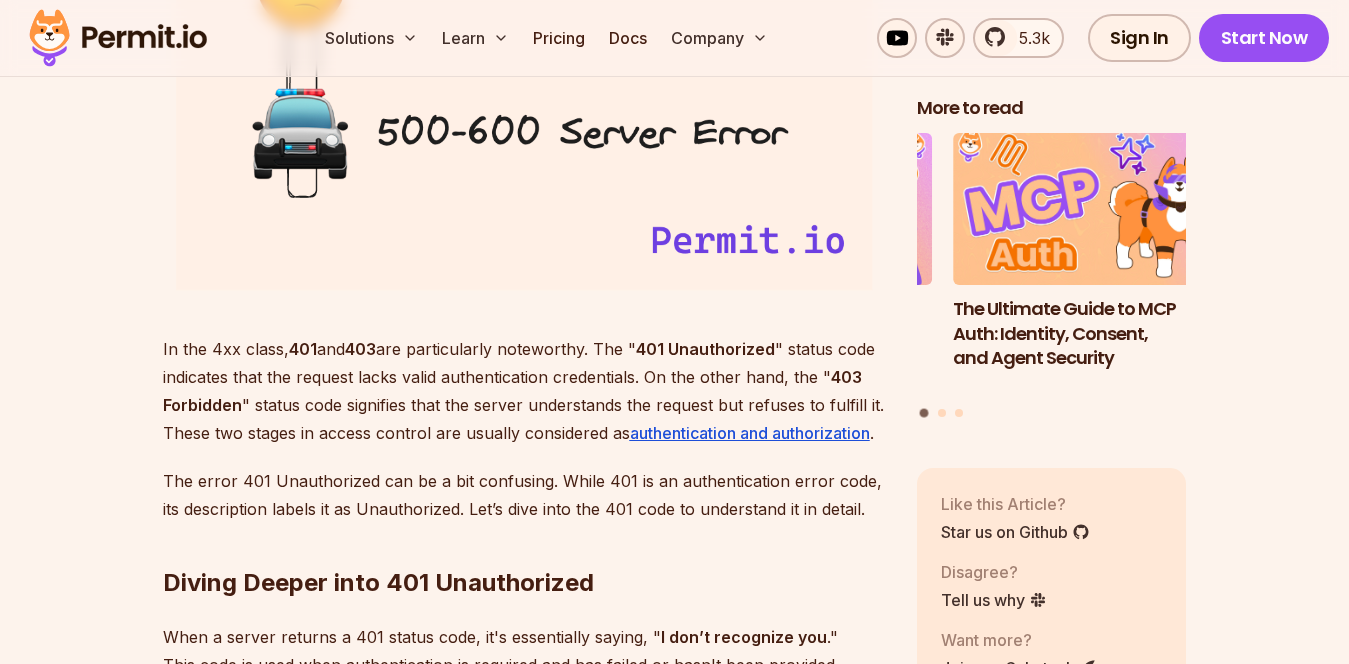 click on "Table of Contents Introduction Understanding HTTP status codes is crucial when developing websites and APIs. These codes, returned by servers, provide insight into the success or failure of a request. Two of the most commonly encountered status codes are 401 (Unauthorized) and 403 (Forbidden). While they might seem similar at first glance, they serve distinct purposes. This article delves into the nuances of these two status codes, helping software developers discern when and how to use them. While many articles on the internet attempt to differentiate between these errors, modern application development standards require us to take a closer look at them. As web application development evolves with new trends and techniques every day, it is important to stay up to date while working with standards such as the 401 and 403 error codes. The Basics of HTTP Status Codes 4xx  codes signify  client errors , while  5xx  codes indicate  server errors . In the 4xx class,  401  and  403  401 Unauthorized . ." at bounding box center [674, 2584] 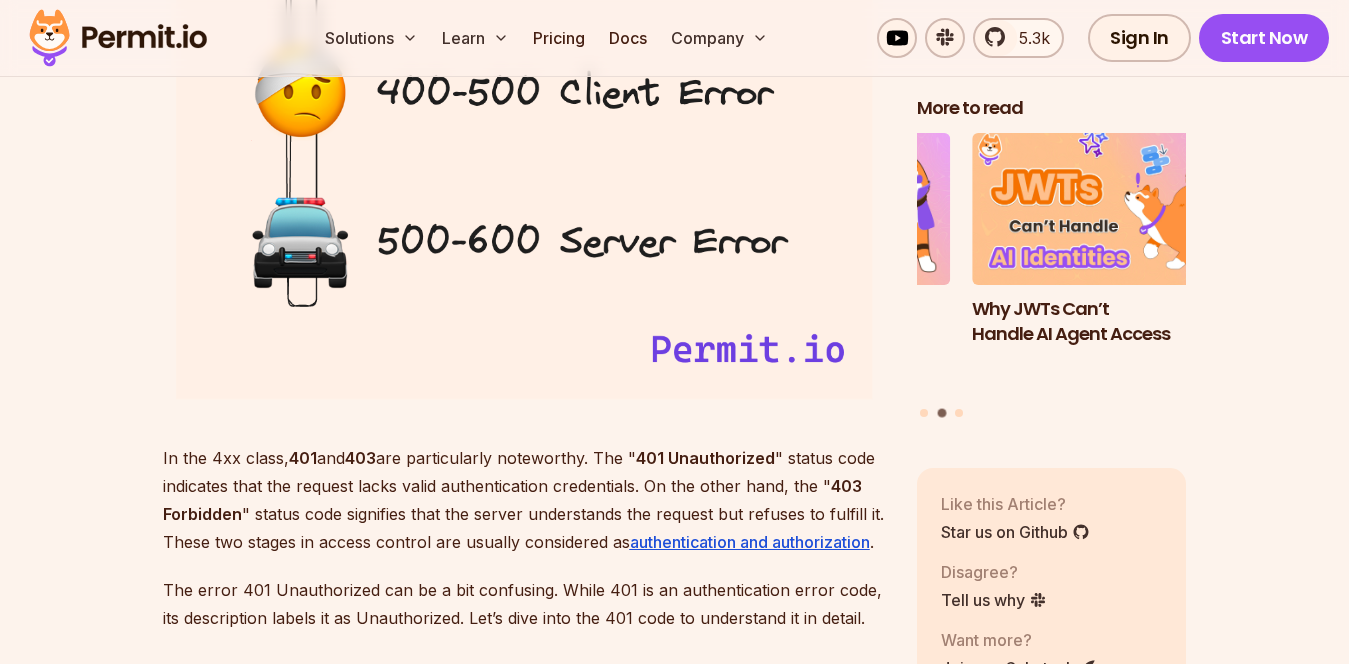click on "Table of Contents Introduction Understanding HTTP status codes is crucial when developing websites and APIs. These codes, returned by servers, provide insight into the success or failure of a request. Two of the most commonly encountered status codes are 401 (Unauthorized) and 403 (Forbidden). While they might seem similar at first glance, they serve distinct purposes. This article delves into the nuances of these two status codes, helping software developers discern when and how to use them. While many articles on the internet attempt to differentiate between these errors, modern application development standards require us to take a closer look at them. As web application development evolves with new trends and techniques every day, it is important to stay up to date while working with standards such as the 401 and 403 error codes. The Basics of HTTP Status Codes 4xx  codes signify  client errors , while  5xx  codes indicate  server errors . In the 4xx class,  401  and  403  401 Unauthorized . ." at bounding box center [674, 2693] 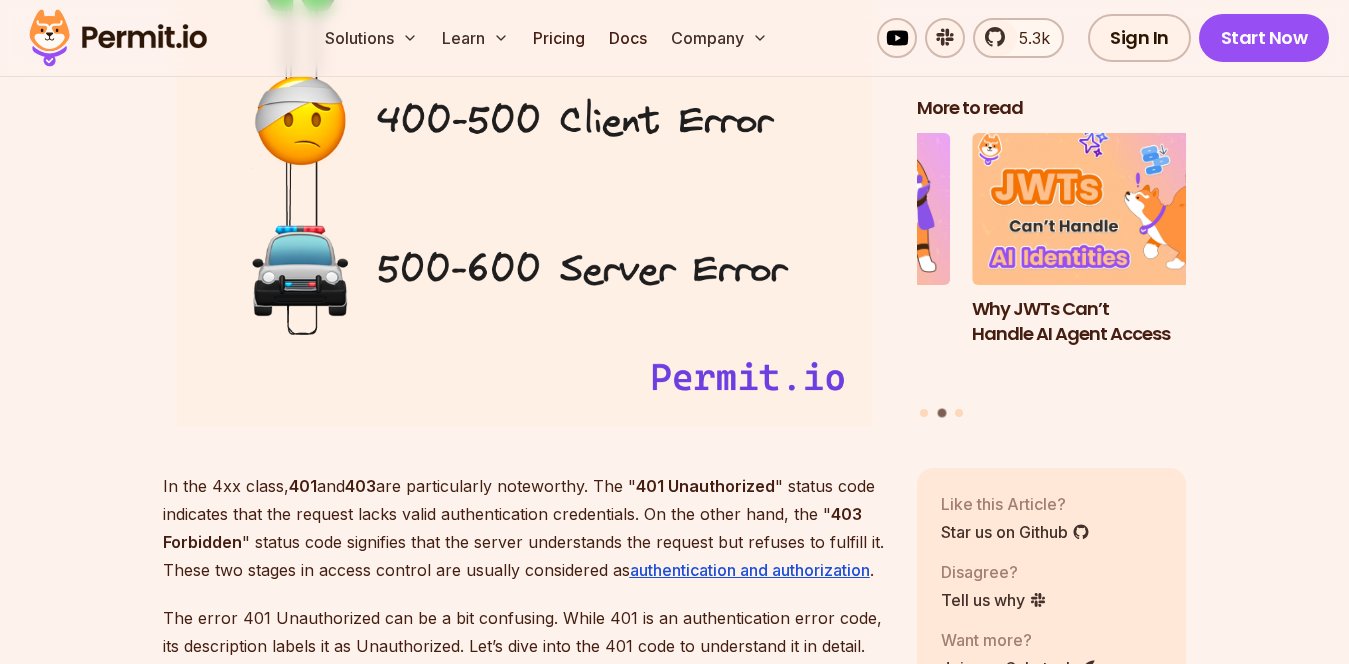 click on "Table of Contents Introduction Understanding HTTP status codes is crucial when developing websites and APIs. These codes, returned by servers, provide insight into the success or failure of a request. Two of the most commonly encountered status codes are 401 (Unauthorized) and 403 (Forbidden). While they might seem similar at first glance, they serve distinct purposes. This article delves into the nuances of these two status codes, helping software developers discern when and how to use them. While many articles on the internet attempt to differentiate between these errors, modern application development standards require us to take a closer look at them. As web application development evolves with new trends and techniques every day, it is important to stay up to date while working with standards such as the 401 and 403 error codes. The Basics of HTTP Status Codes 4xx  codes signify  client errors , while  5xx  codes indicate  server errors . In the 4xx class,  401  and  403  401 Unauthorized . ." at bounding box center (674, 2721) 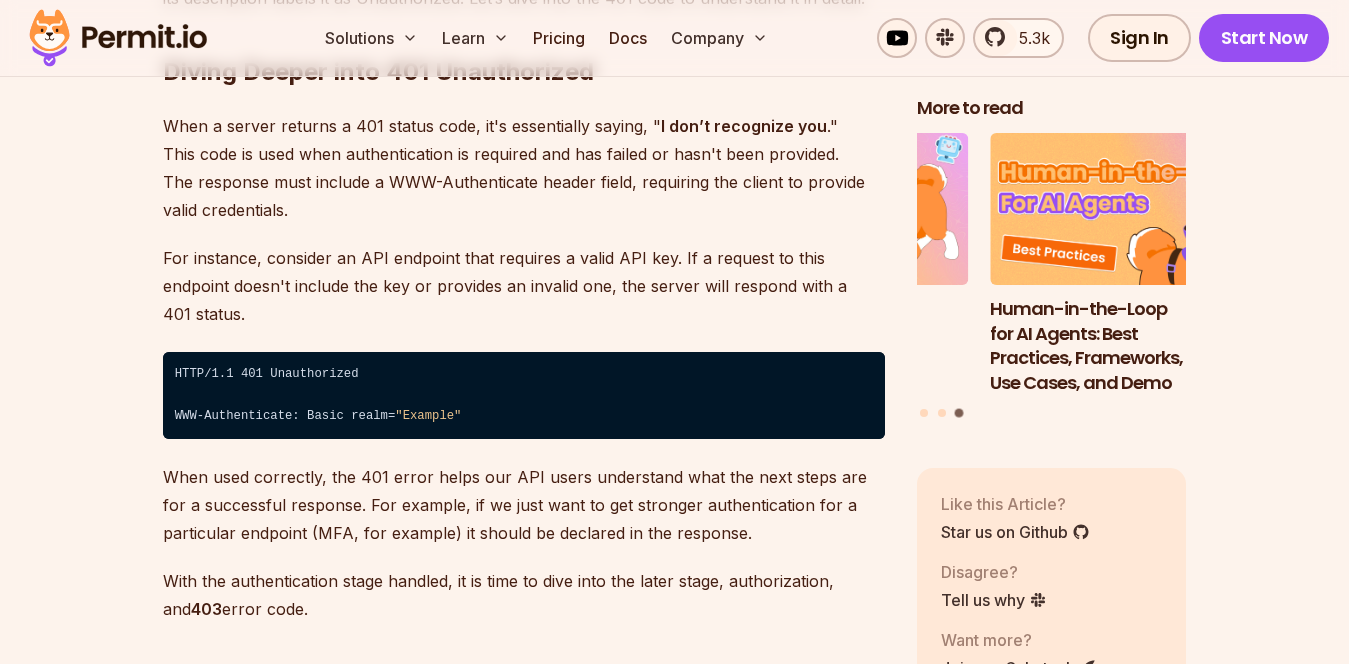 scroll, scrollTop: 3127, scrollLeft: 0, axis: vertical 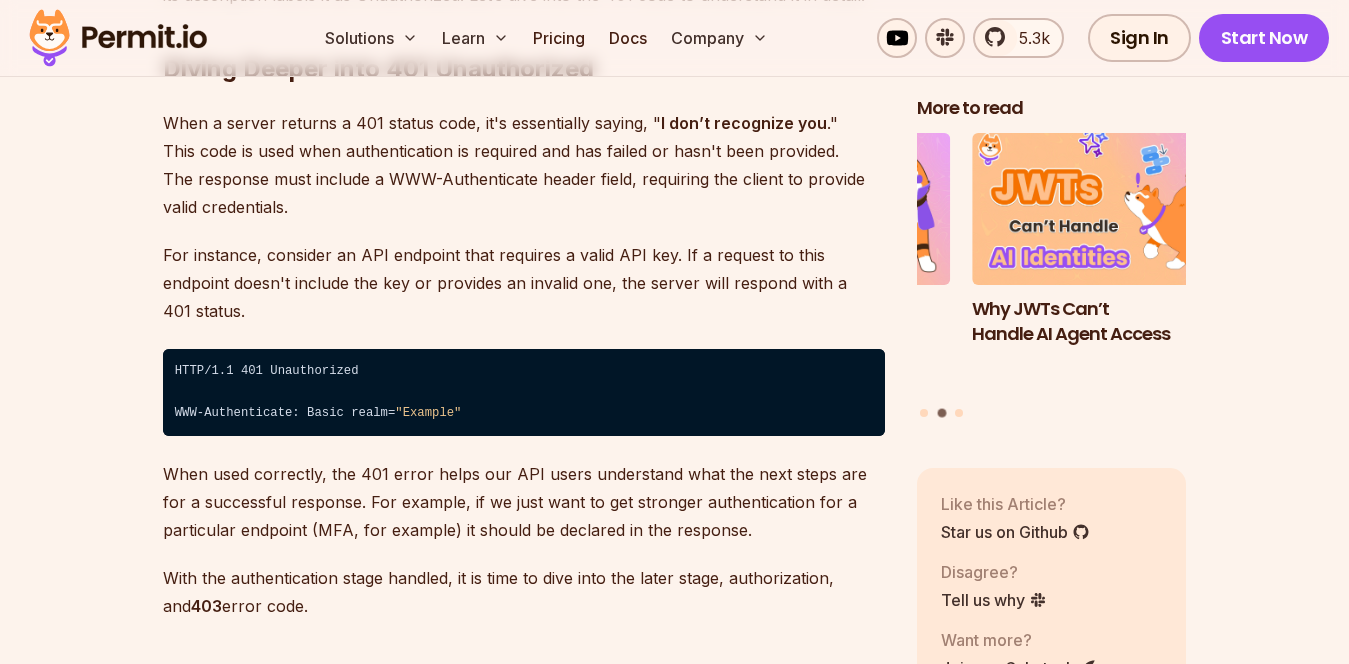 click on "Table of Contents Introduction Understanding HTTP status codes is crucial when developing websites and APIs. These codes, returned by servers, provide insight into the success or failure of a request. Two of the most commonly encountered status codes are 401 (Unauthorized) and 403 (Forbidden). While they might seem similar at first glance, they serve distinct purposes. This article delves into the nuances of these two status codes, helping software developers discern when and how to use them. While many articles on the internet attempt to differentiate between these errors, modern application development standards require us to take a closer look at them. As web application development evolves with new trends and techniques every day, it is important to stay up to date while working with standards such as the 401 and 403 error codes. The Basics of HTTP Status Codes 4xx  codes signify  client errors , while  5xx  codes indicate  server errors . In the 4xx class,  401  and  403  401 Unauthorized . ." at bounding box center (674, 2070) 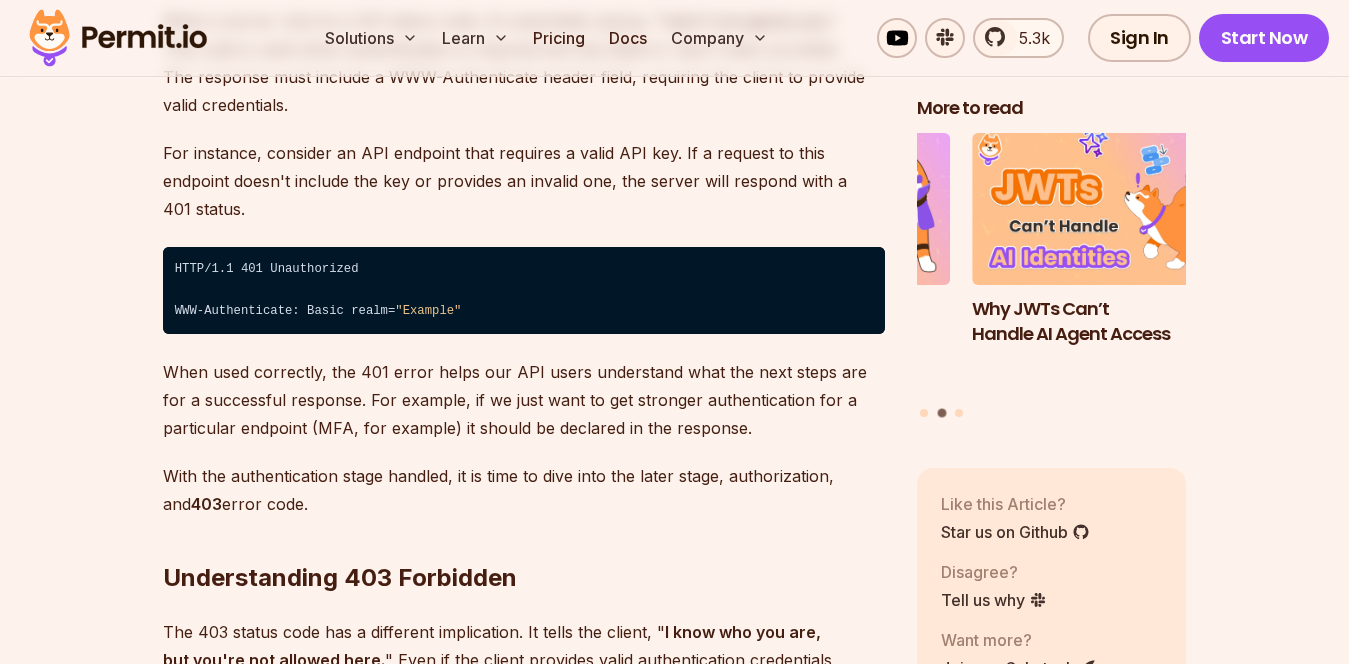 scroll, scrollTop: 3230, scrollLeft: 0, axis: vertical 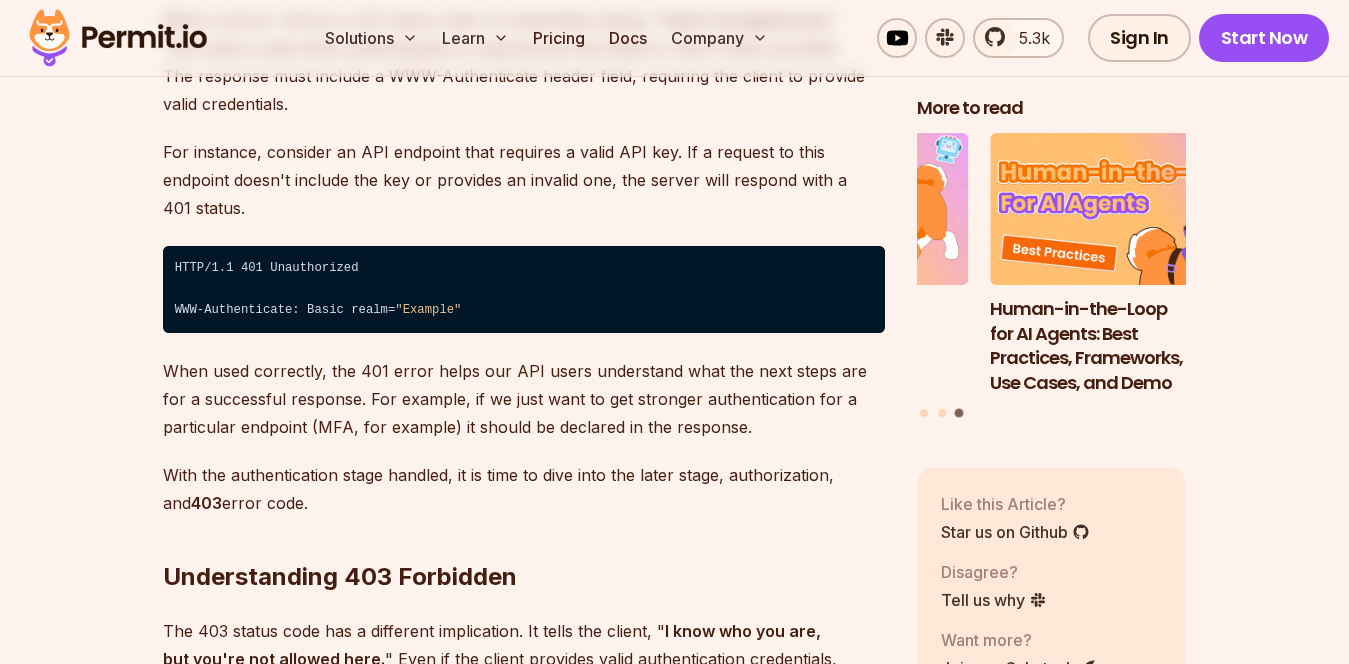 click on "Table of Contents Introduction Understanding HTTP status codes is crucial when developing websites and APIs. These codes, returned by servers, provide insight into the success or failure of a request. Two of the most commonly encountered status codes are 401 (Unauthorized) and 403 (Forbidden). While they might seem similar at first glance, they serve distinct purposes. This article delves into the nuances of these two status codes, helping software developers discern when and how to use them. While many articles on the internet attempt to differentiate between these errors, modern application development standards require us to take a closer look at them. As web application development evolves with new trends and techniques every day, it is important to stay up to date while working with standards such as the 401 and 403 error codes. The Basics of HTTP Status Codes 4xx  codes signify  client errors , while  5xx  codes indicate  server errors . In the 4xx class,  401  and  403  401 Unauthorized . ." at bounding box center [674, 1967] 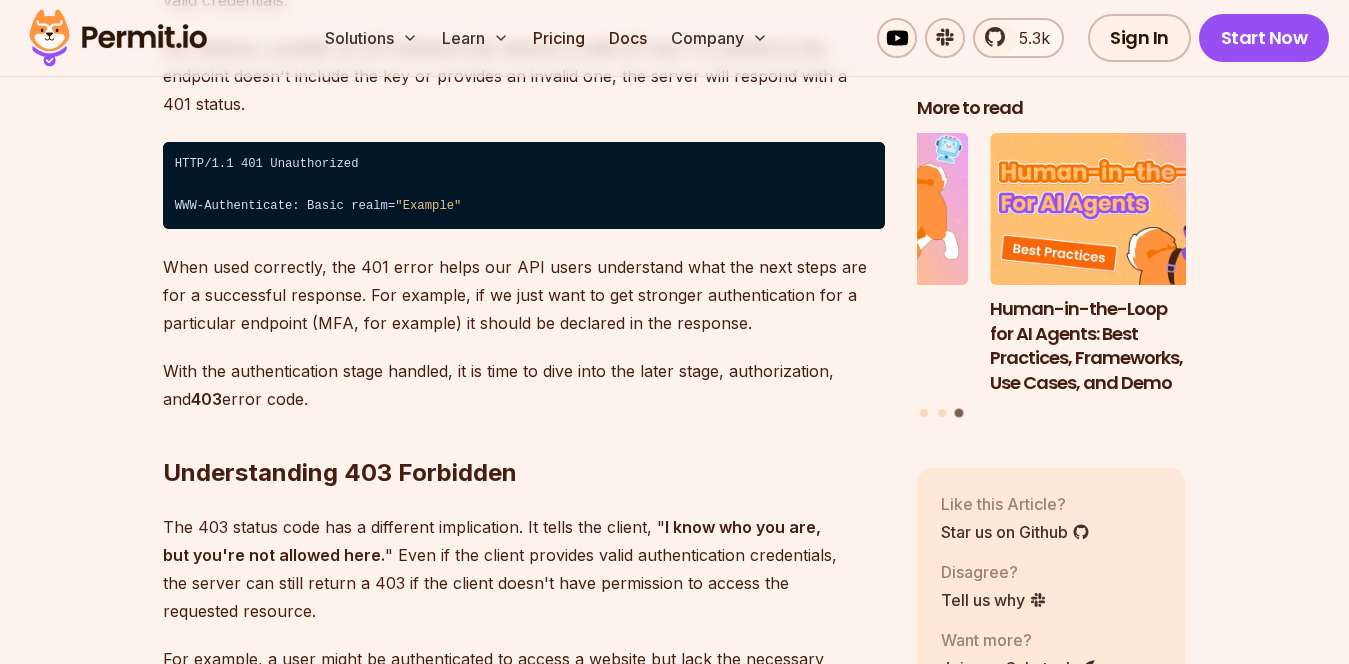 scroll, scrollTop: 3359, scrollLeft: 0, axis: vertical 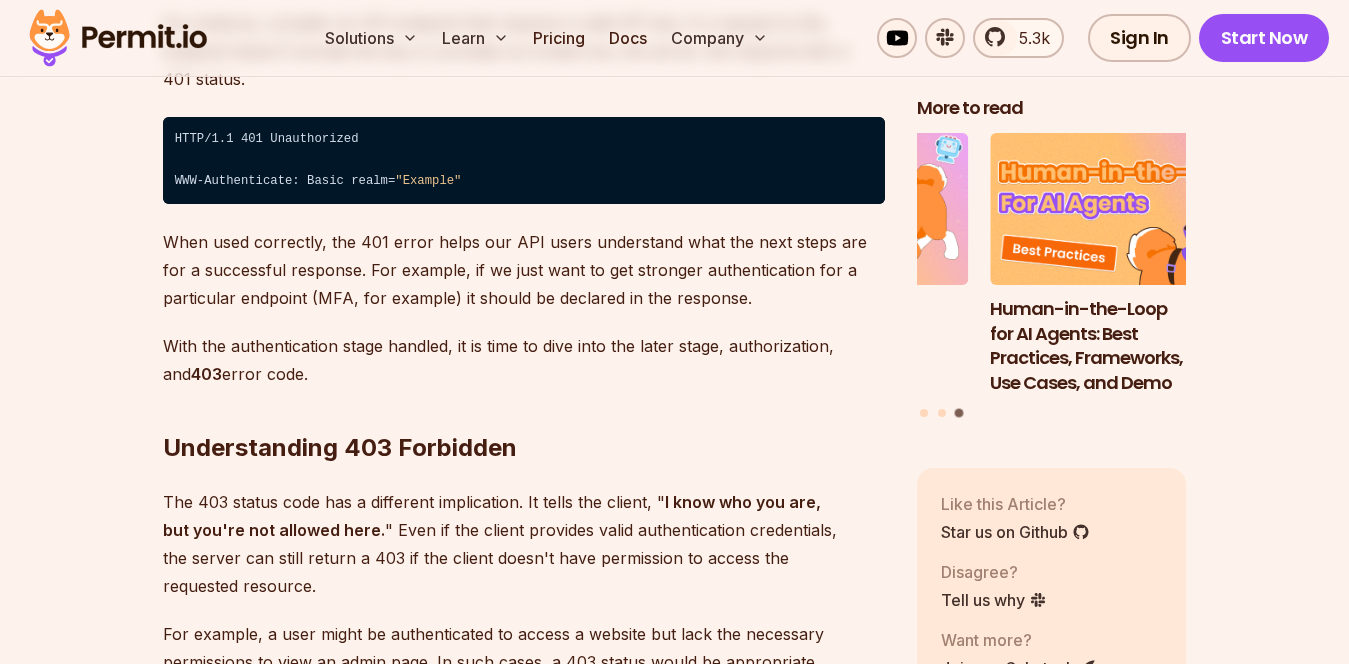 click on "Table of Contents Introduction Understanding HTTP status codes is crucial when developing websites and APIs. These codes, returned by servers, provide insight into the success or failure of a request. Two of the most commonly encountered status codes are 401 (Unauthorized) and 403 (Forbidden). While they might seem similar at first glance, they serve distinct purposes. This article delves into the nuances of these two status codes, helping software developers discern when and how to use them. While many articles on the internet attempt to differentiate between these errors, modern application development standards require us to take a closer look at them. As web application development evolves with new trends and techniques every day, it is important to stay up to date while working with standards such as the 401 and 403 error codes. The Basics of HTTP Status Codes 4xx  codes signify  client errors , while  5xx  codes indicate  server errors . In the 4xx class,  401  and  403  401 Unauthorized . ." at bounding box center [674, 1838] 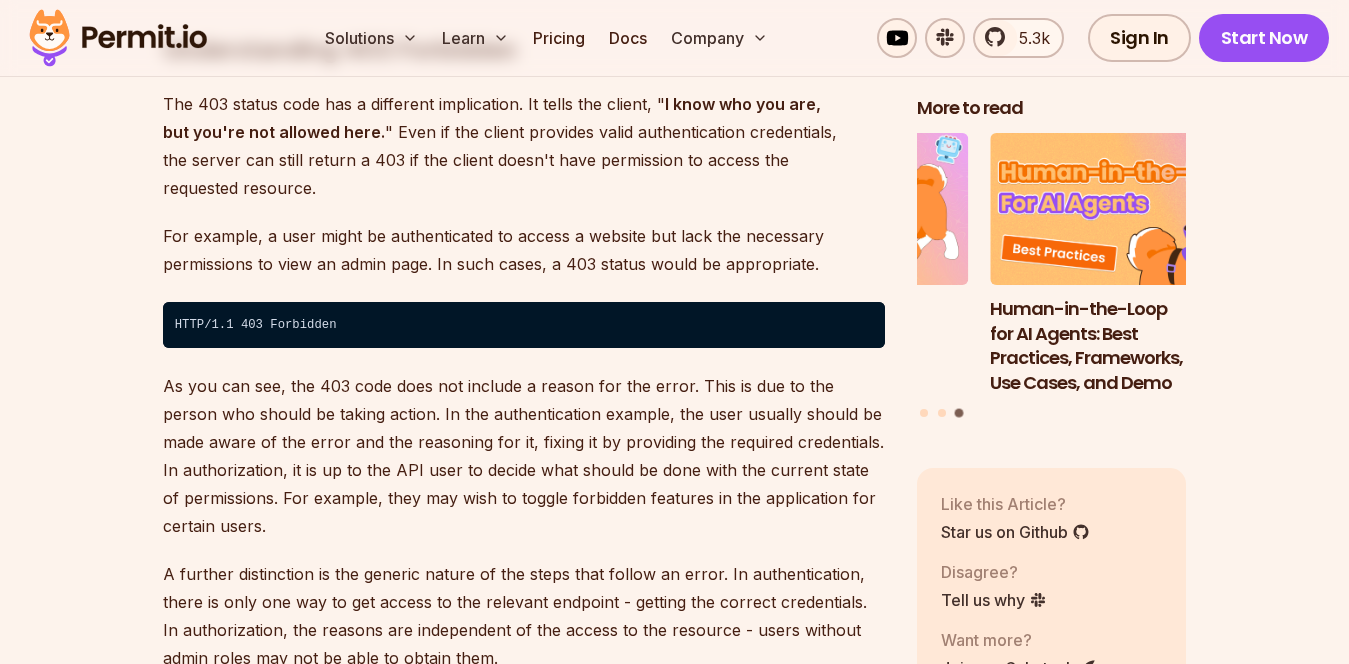scroll, scrollTop: 3769, scrollLeft: 0, axis: vertical 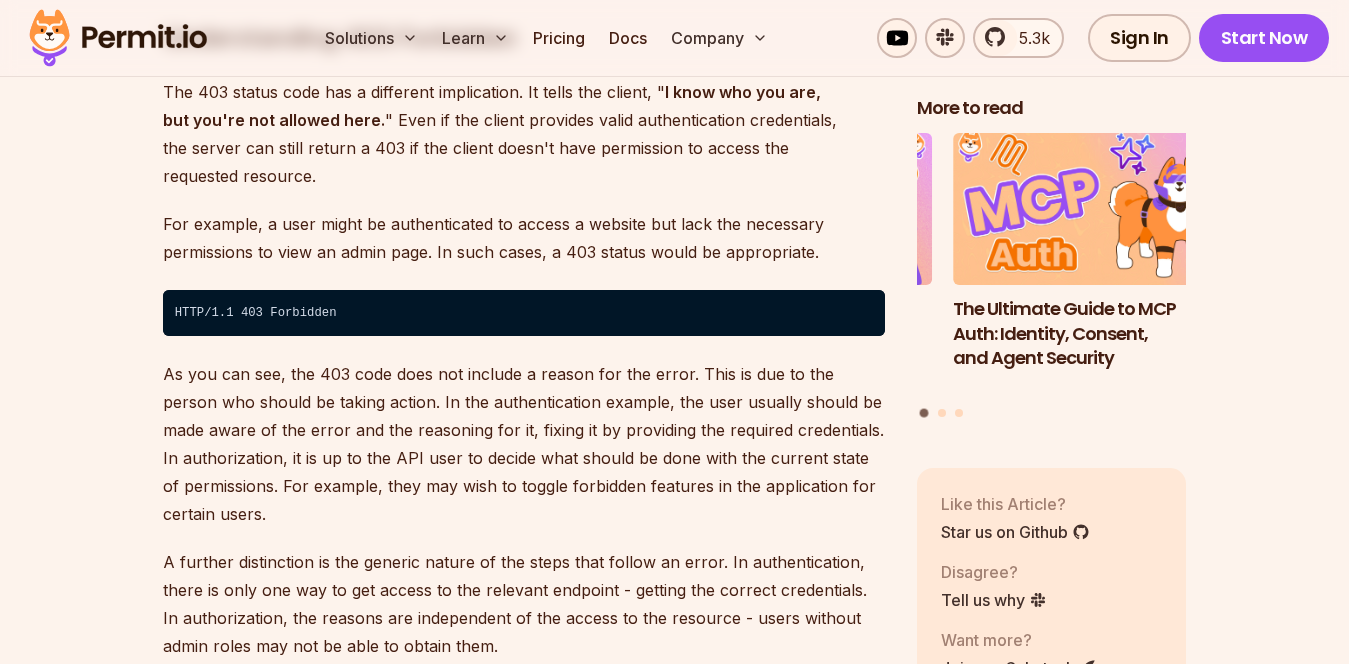 click on "Table of Contents Introduction Understanding HTTP status codes is crucial when developing websites and APIs. These codes, returned by servers, provide insight into the success or failure of a request. Two of the most commonly encountered status codes are 401 (Unauthorized) and 403 (Forbidden). While they might seem similar at first glance, they serve distinct purposes. This article delves into the nuances of these two status codes, helping software developers discern when and how to use them. While many articles on the internet attempt to differentiate between these errors, modern application development standards require us to take a closer look at them. As web application development evolves with new trends and techniques every day, it is important to stay up to date while working with standards such as the 401 and 403 error codes. The Basics of HTTP Status Codes 4xx  codes signify  client errors , while  5xx  codes indicate  server errors . In the 4xx class,  401  and  403  401 Unauthorized . ." at bounding box center (674, 1428) 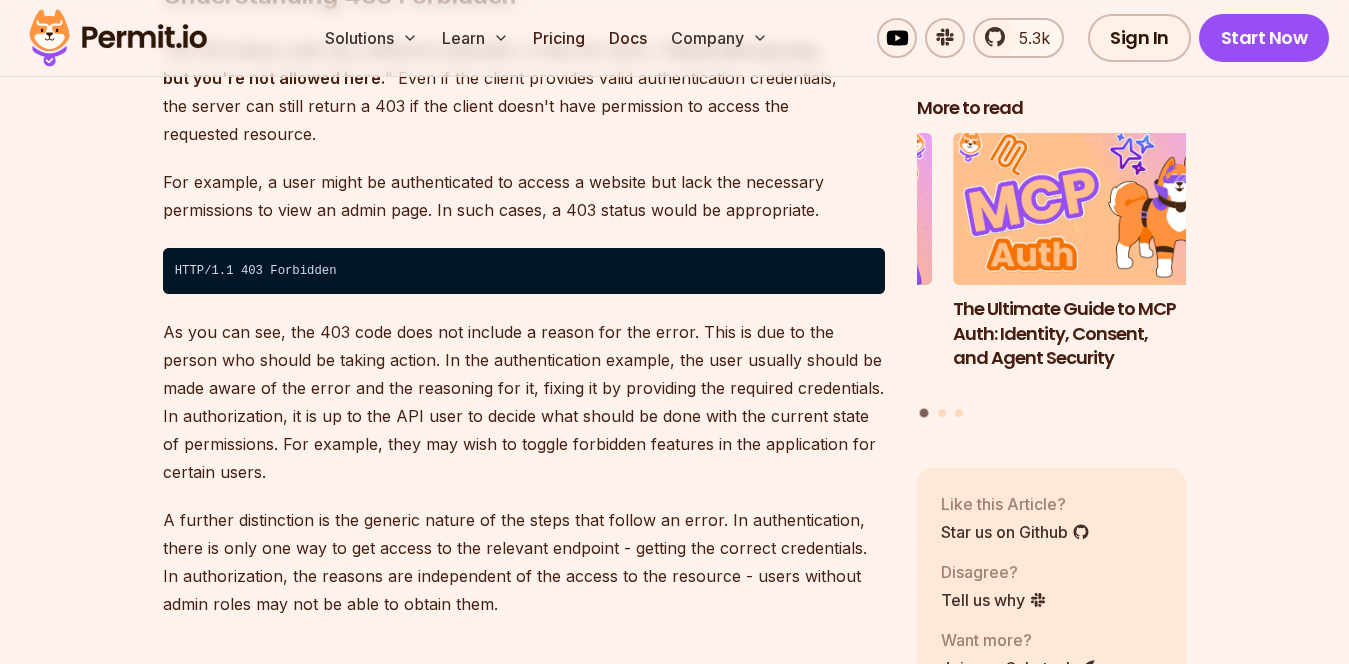 scroll, scrollTop: 3824, scrollLeft: 0, axis: vertical 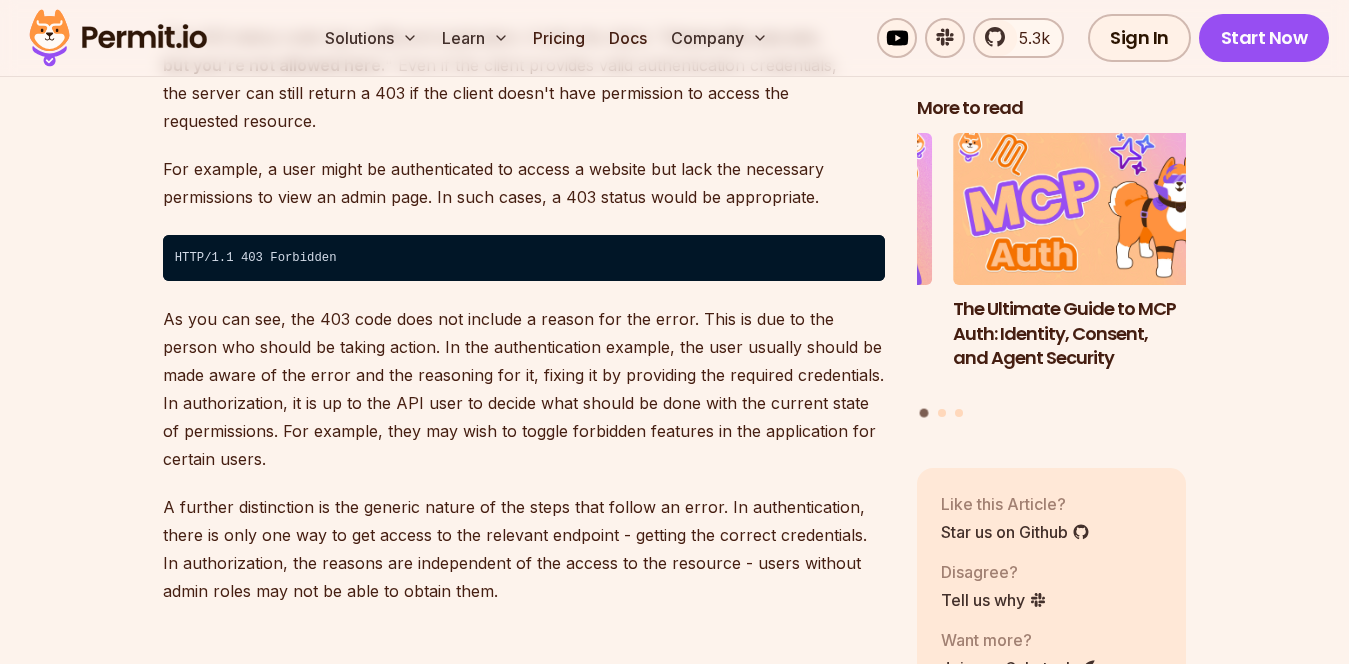 click on "Table of Contents Introduction Understanding HTTP status codes is crucial when developing websites and APIs. These codes, returned by servers, provide insight into the success or failure of a request. Two of the most commonly encountered status codes are 401 (Unauthorized) and 403 (Forbidden). While they might seem similar at first glance, they serve distinct purposes. This article delves into the nuances of these two status codes, helping software developers discern when and how to use them. While many articles on the internet attempt to differentiate between these errors, modern application development standards require us to take a closer look at them. As web application development evolves with new trends and techniques every day, it is important to stay up to date while working with standards such as the 401 and 403 error codes. The Basics of HTTP Status Codes 4xx  codes signify  client errors , while  5xx  codes indicate  server errors . In the 4xx class,  401  and  403  401 Unauthorized . ." at bounding box center (674, 1373) 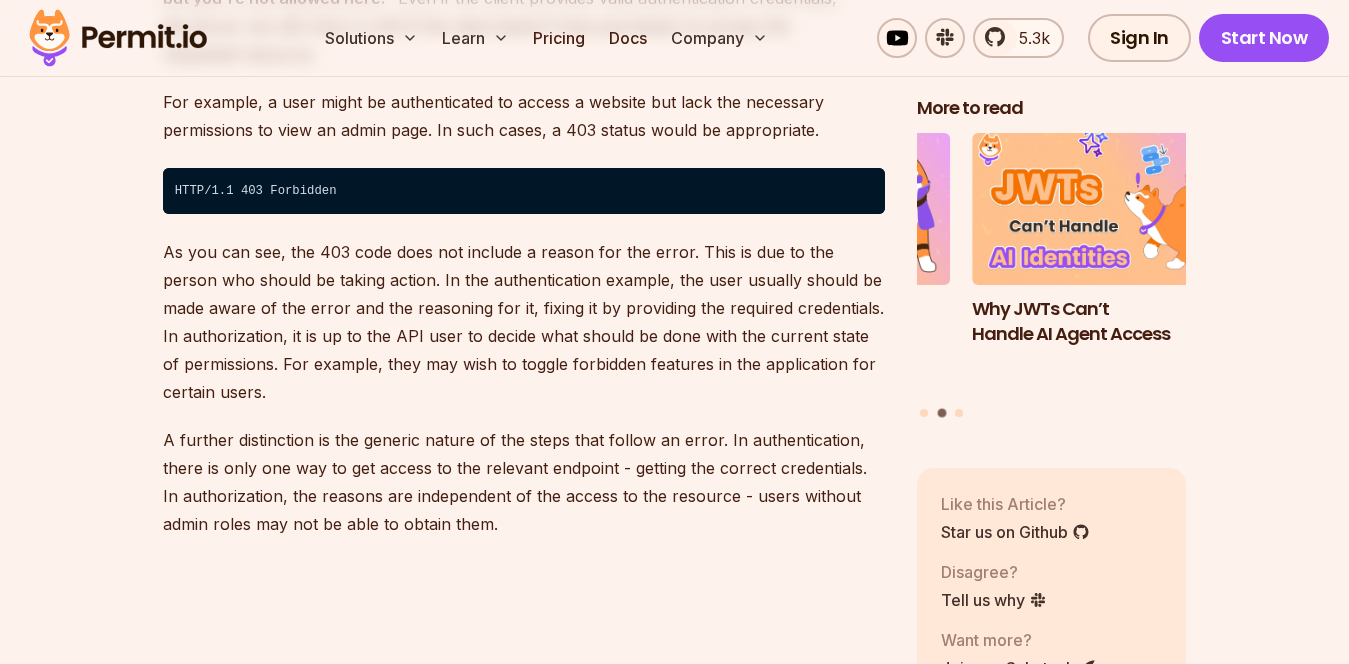 scroll, scrollTop: 3902, scrollLeft: 0, axis: vertical 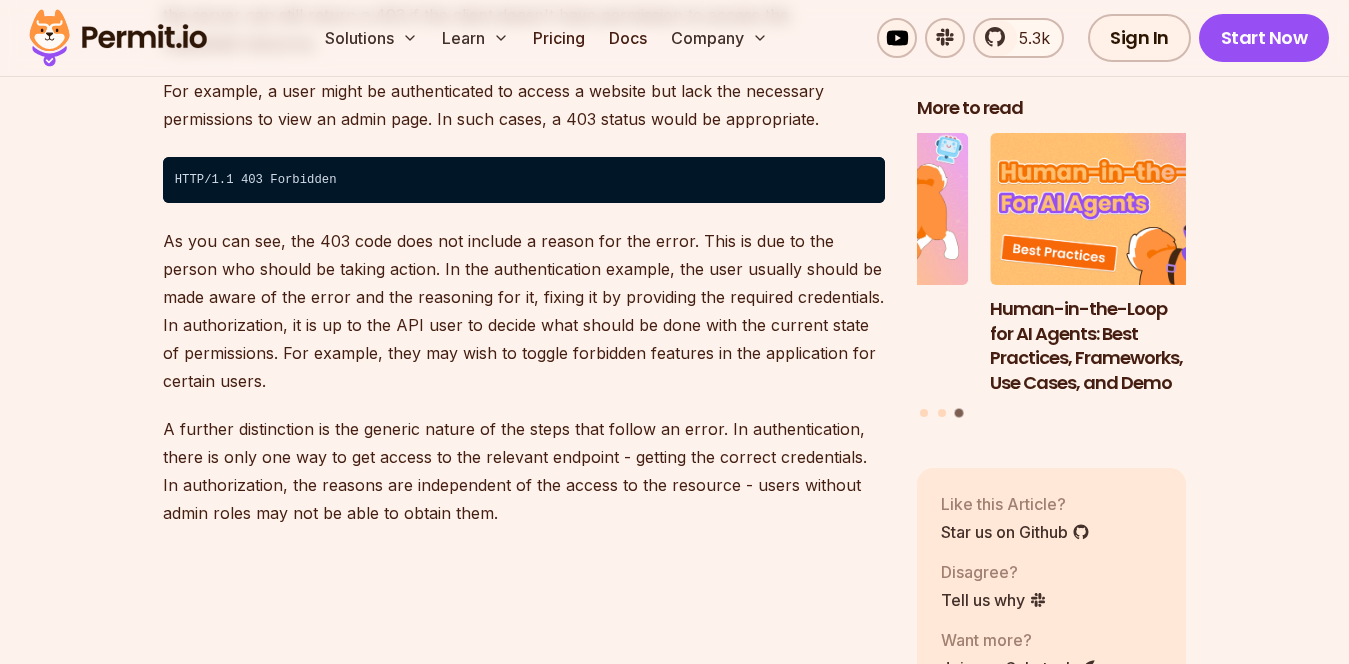 click on "Table of Contents Introduction Understanding HTTP status codes is crucial when developing websites and APIs. These codes, returned by servers, provide insight into the success or failure of a request. Two of the most commonly encountered status codes are 401 (Unauthorized) and 403 (Forbidden). While they might seem similar at first glance, they serve distinct purposes. This article delves into the nuances of these two status codes, helping software developers discern when and how to use them. While many articles on the internet attempt to differentiate between these errors, modern application development standards require us to take a closer look at them. As web application development evolves with new trends and techniques every day, it is important to stay up to date while working with standards such as the 401 and 403 error codes. The Basics of HTTP Status Codes 4xx  codes signify  client errors , while  5xx  codes indicate  server errors . In the 4xx class,  401  and  403  401 Unauthorized . ." at bounding box center [674, 1295] 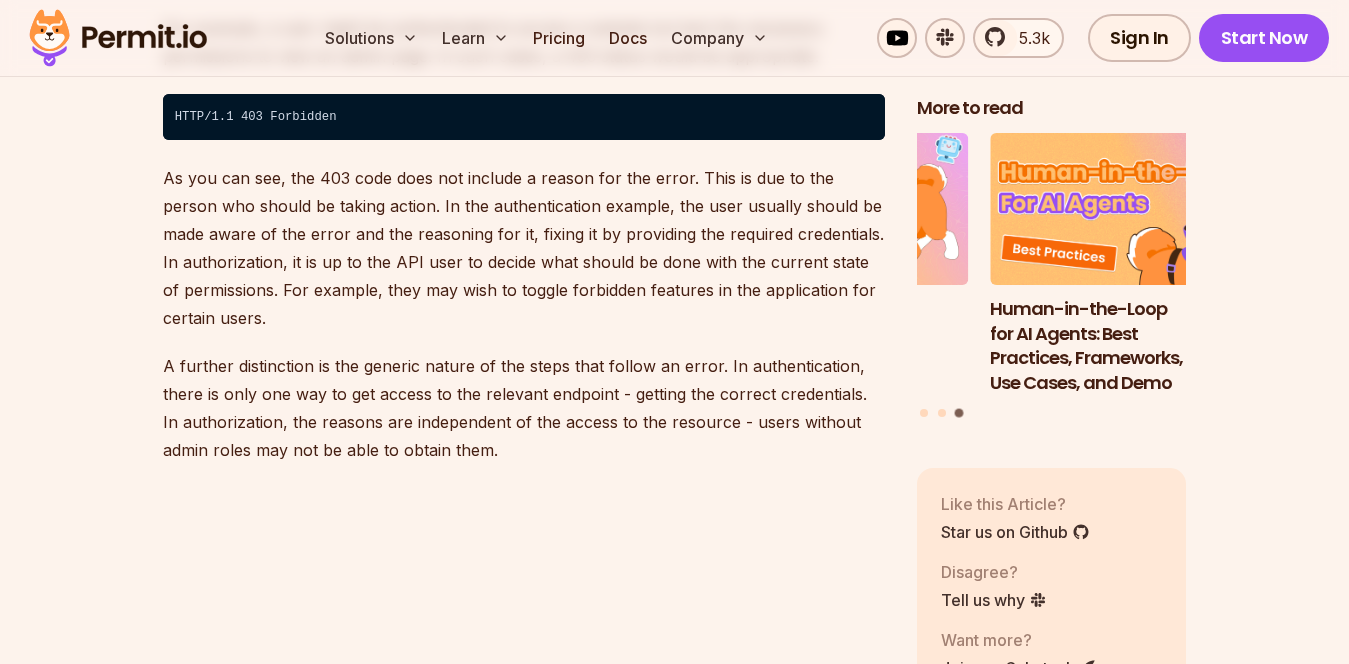 click on "Table of Contents Introduction Understanding HTTP status codes is crucial when developing websites and APIs. These codes, returned by servers, provide insight into the success or failure of a request. Two of the most commonly encountered status codes are 401 (Unauthorized) and 403 (Forbidden). While they might seem similar at first glance, they serve distinct purposes. This article delves into the nuances of these two status codes, helping software developers discern when and how to use them. While many articles on the internet attempt to differentiate between these errors, modern application development standards require us to take a closer look at them. As web application development evolves with new trends and techniques every day, it is important to stay up to date while working with standards such as the 401 and 403 error codes. The Basics of HTTP Status Codes 4xx  codes signify  client errors , while  5xx  codes indicate  server errors . In the 4xx class,  401  and  403  401 Unauthorized . ." at bounding box center (674, 1232) 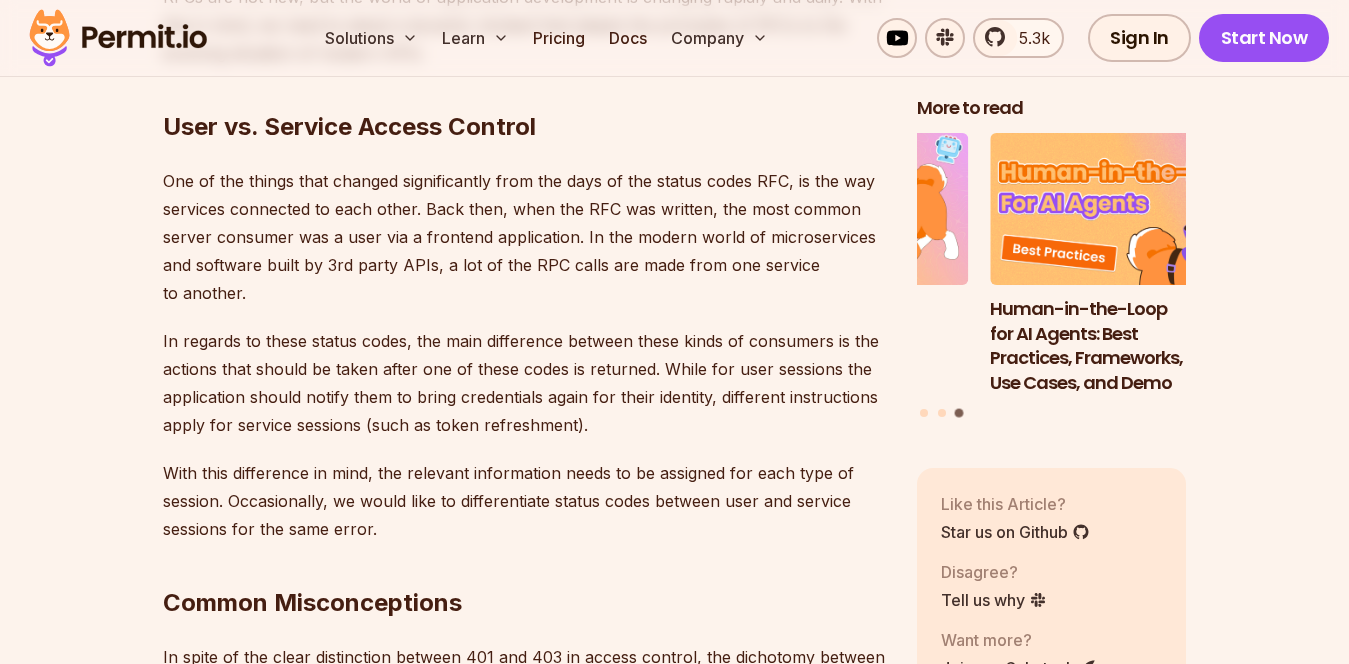 scroll, scrollTop: 5161, scrollLeft: 0, axis: vertical 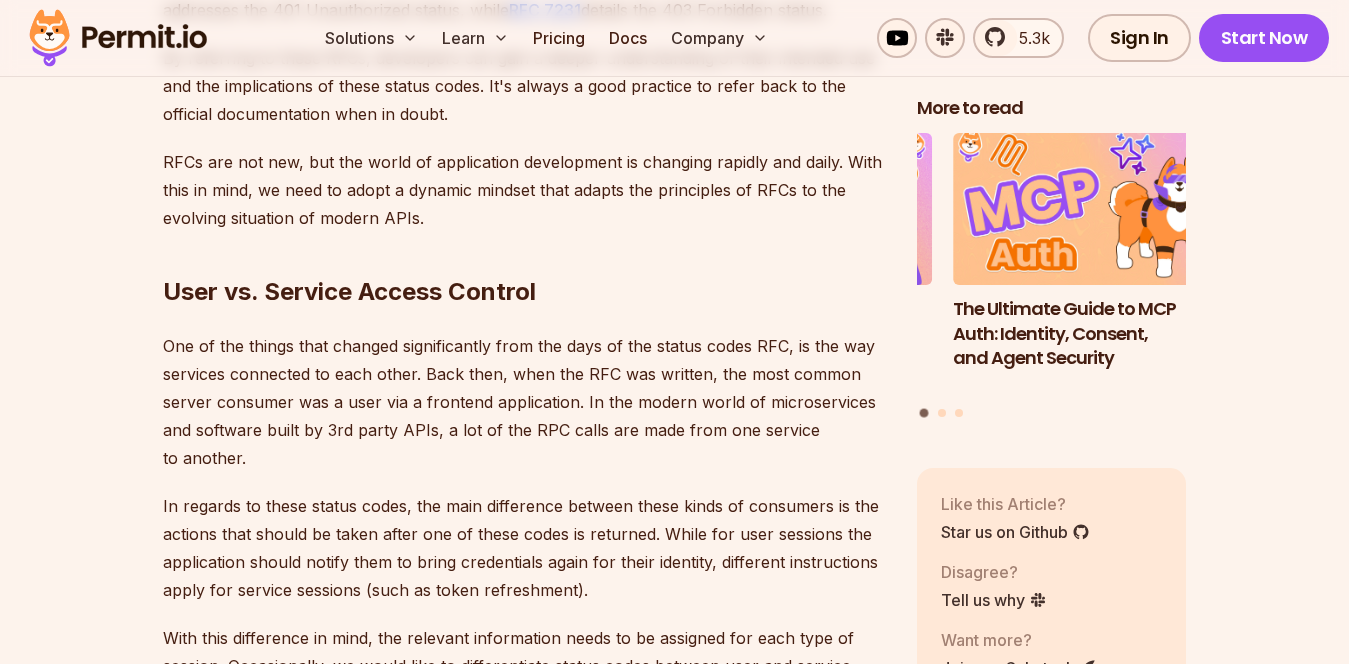 click on "One of the things that changed significantly from the days of the status codes RFC, is the way services connected to each other. Back then, when the RFC was written, the most common server consumer was a user via a frontend application. In the modern world of microservices and software built by 3rd party APIs, a lot of the RPC calls are made from one service to another." at bounding box center [524, 402] 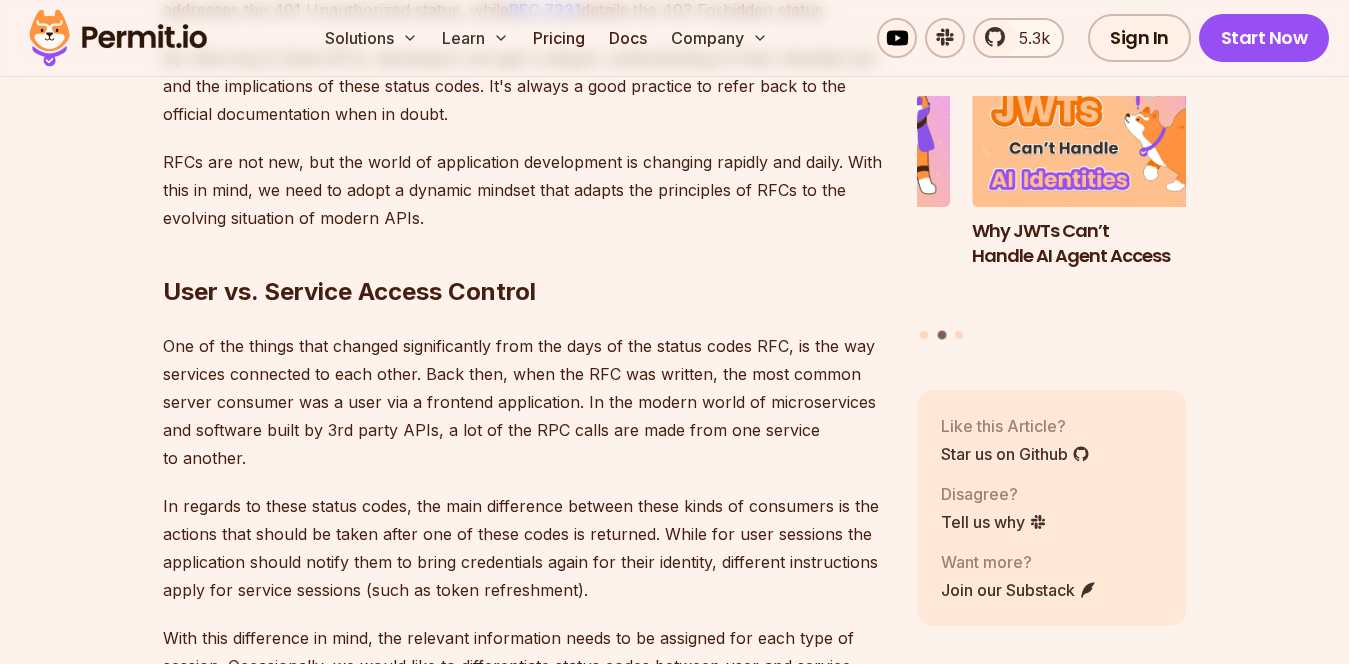 scroll, scrollTop: 102, scrollLeft: 0, axis: vertical 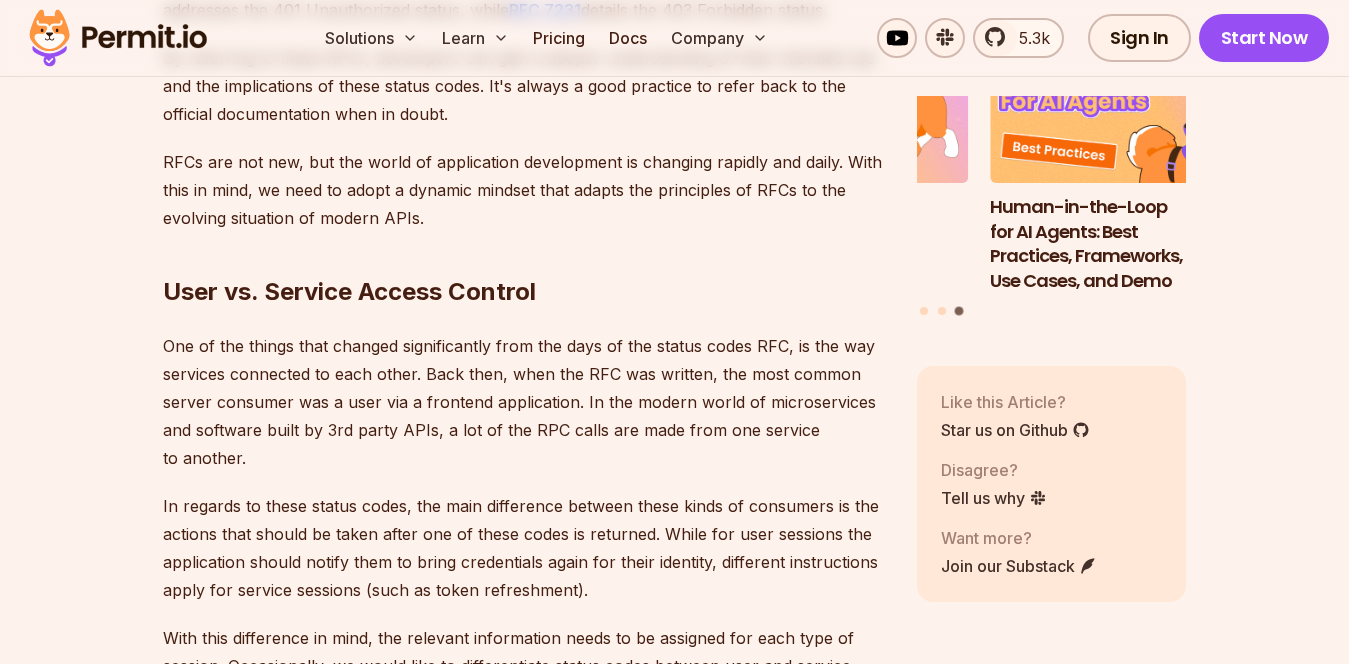 click on "One of the things that changed significantly from the days of the status codes RFC, is the way services connected to each other. Back then, when the RFC was written, the most common server consumer was a user via a frontend application. In the modern world of microservices and software built by 3rd party APIs, a lot of the RPC calls are made from one service to another." at bounding box center [524, 402] 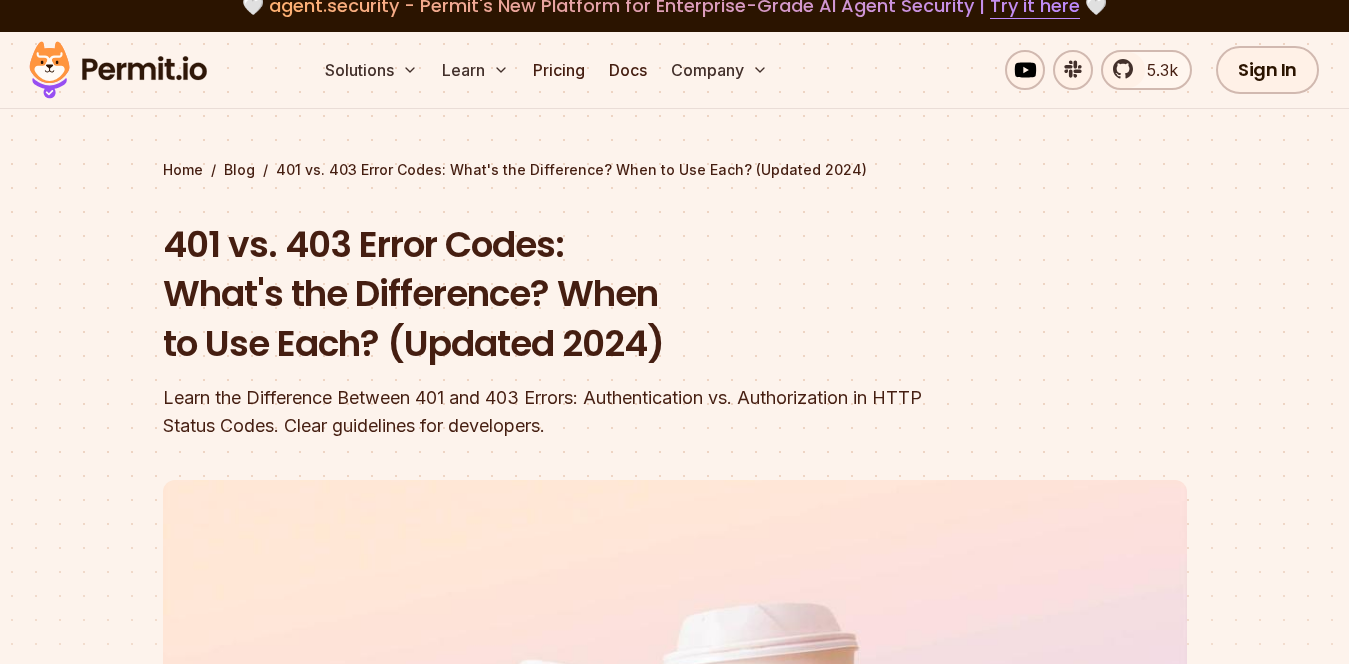 scroll, scrollTop: 0, scrollLeft: 0, axis: both 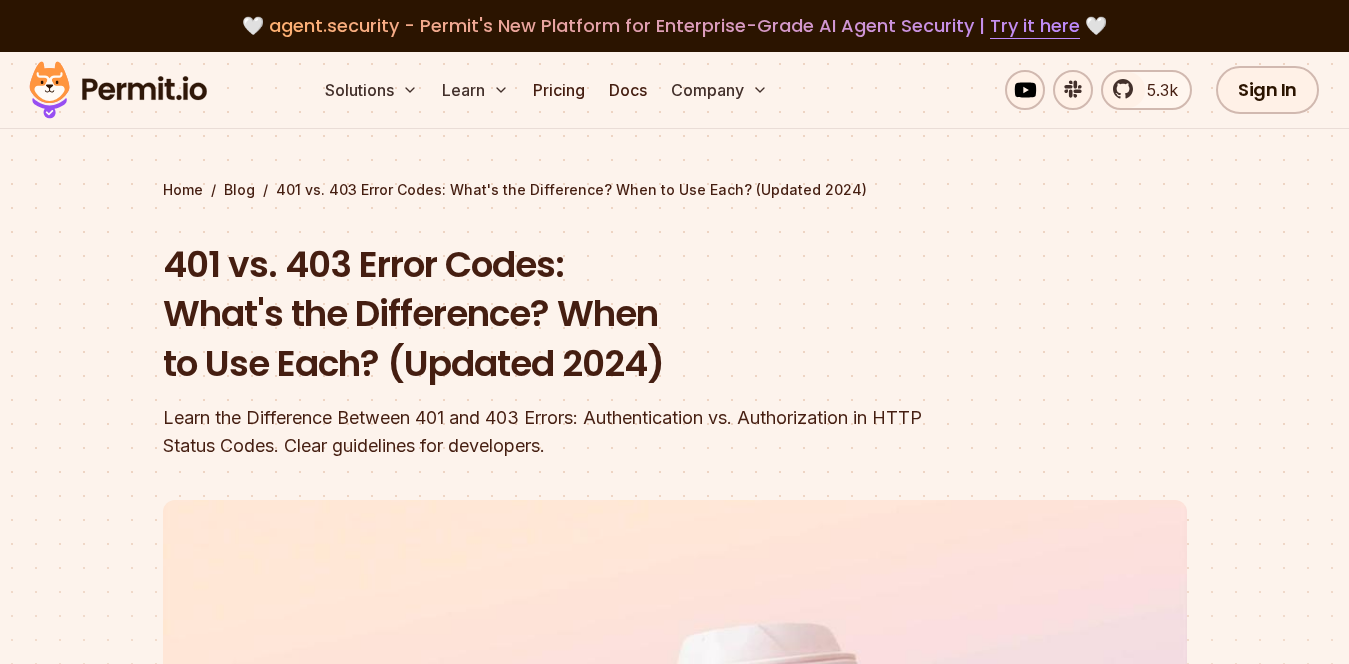 click on "Home / Blog / 401 vs. 403 Error Codes: What's the Difference? When to Use Each? (Updated 2024) 401 vs. 403 Error Codes: What's the Difference? When to Use Each? (Updated 2024) Learn the Difference Between 401 and 403 Errors: Authentication vs. Authorization in HTTP Status Codes. Clear guidelines for developers. [FIRST] [LAST] | [MONTH] [DAY] [YEAR] Share:" at bounding box center [674, 642] 